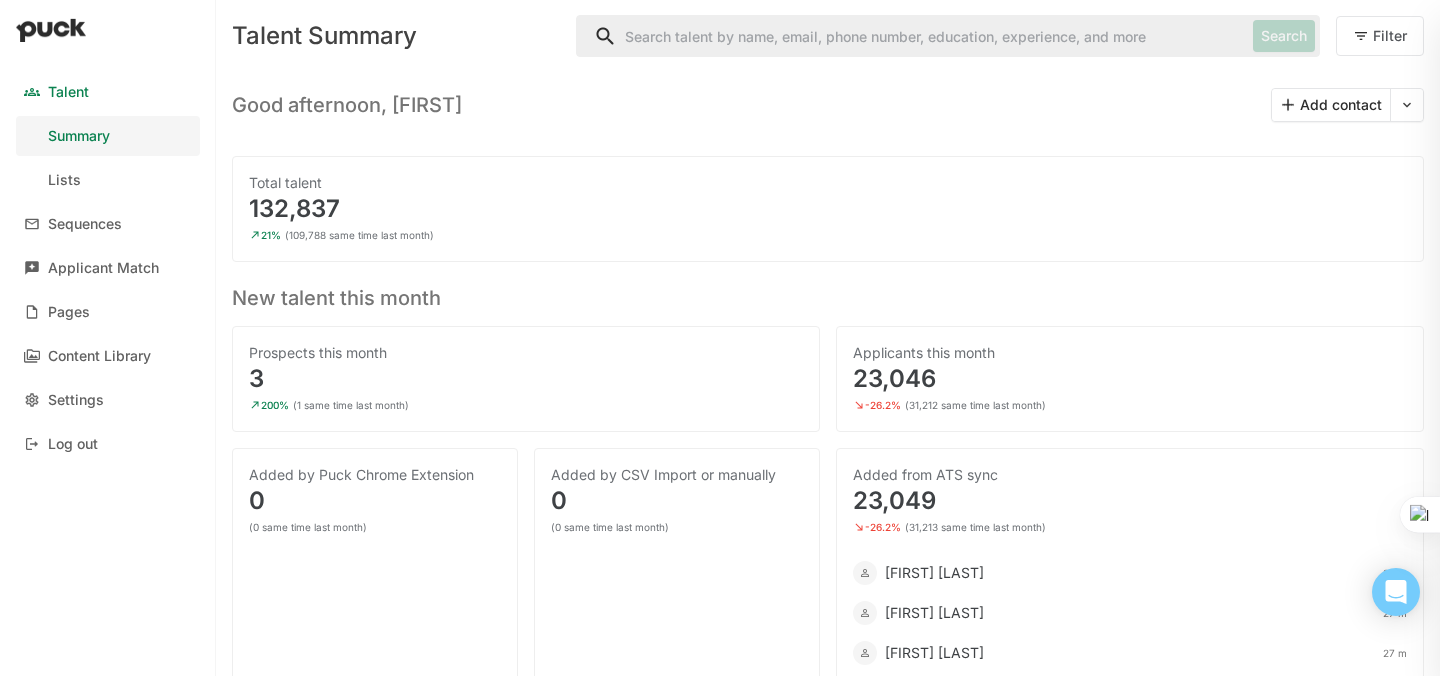 scroll, scrollTop: 0, scrollLeft: 0, axis: both 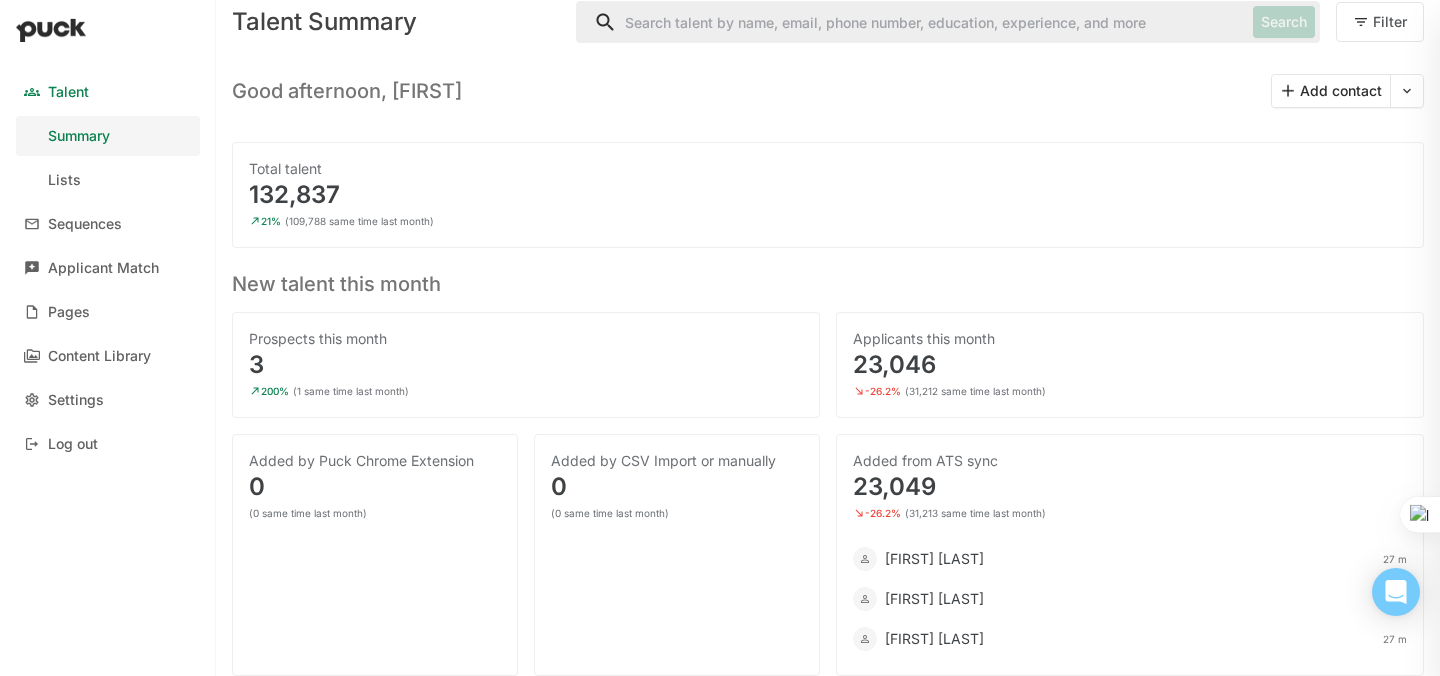 click on "Good afternoon, [FIRST] [LAST]" at bounding box center [828, 83] 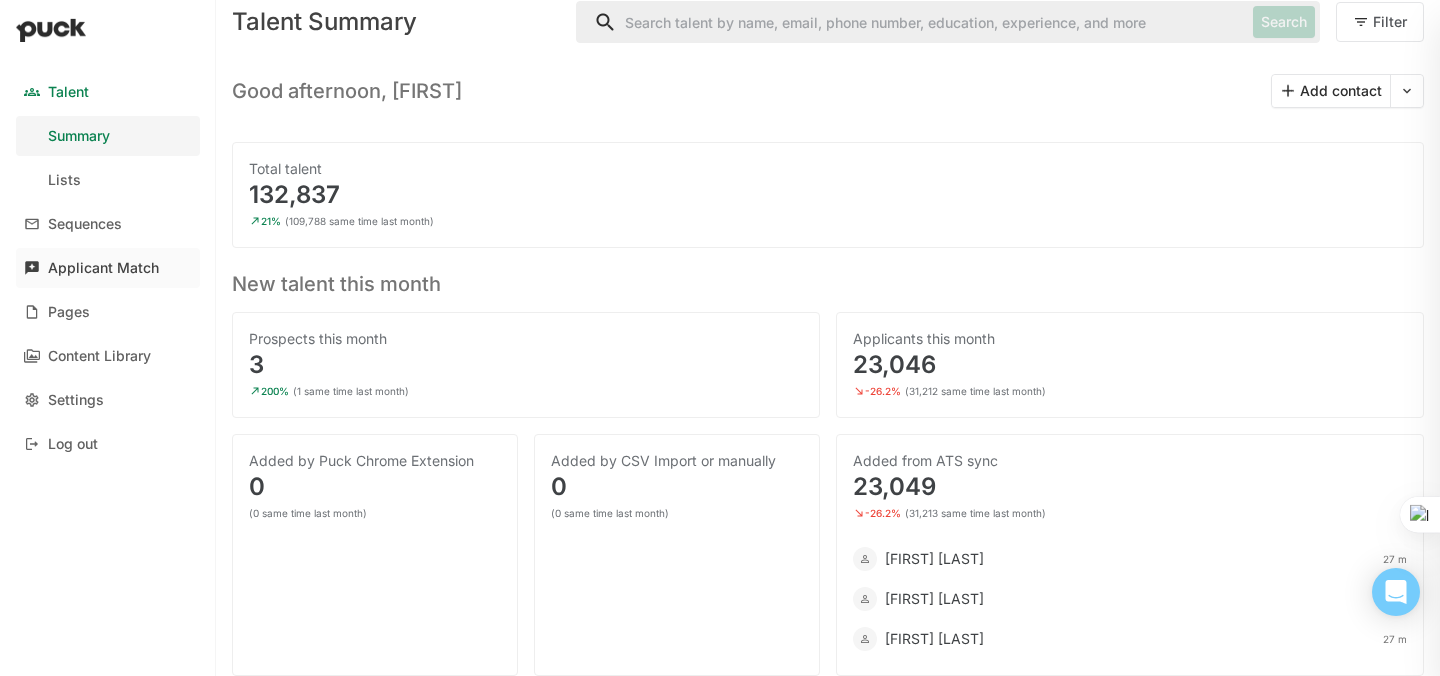 click on "Applicant Match" at bounding box center [103, 268] 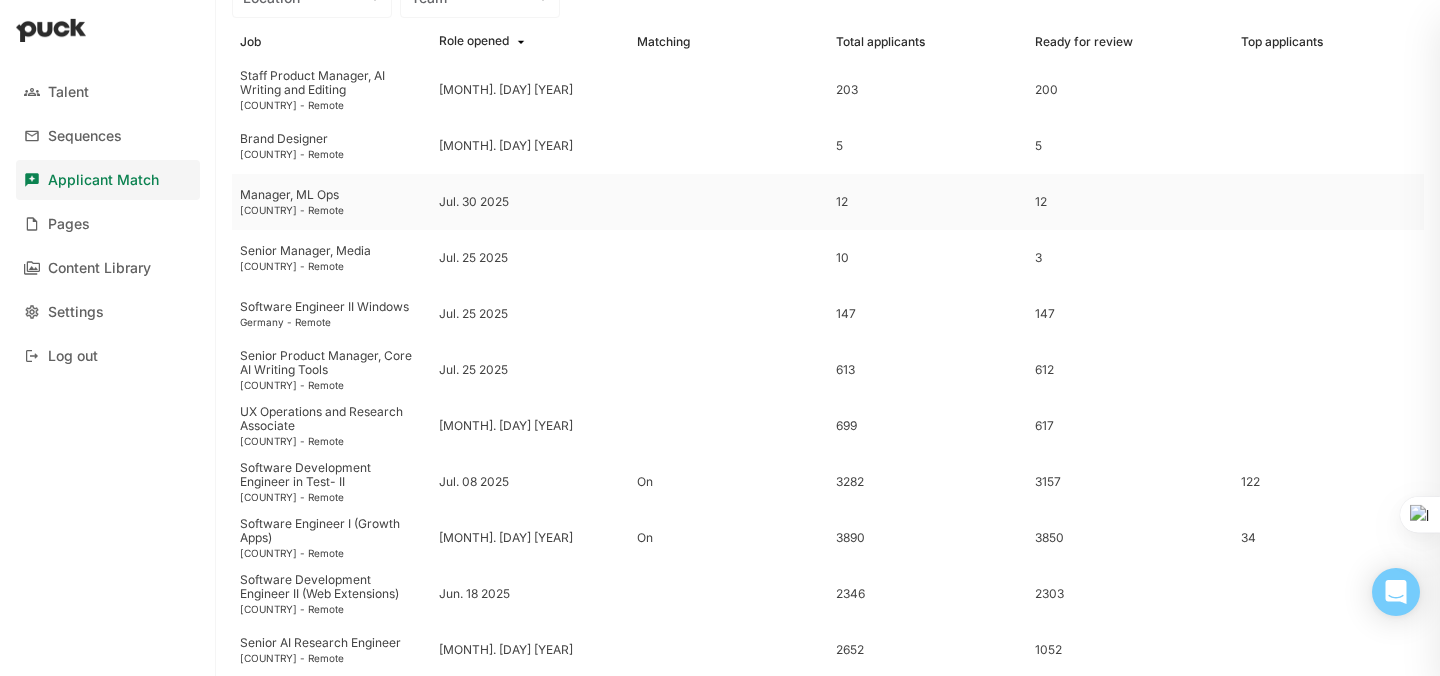 scroll, scrollTop: 174, scrollLeft: 0, axis: vertical 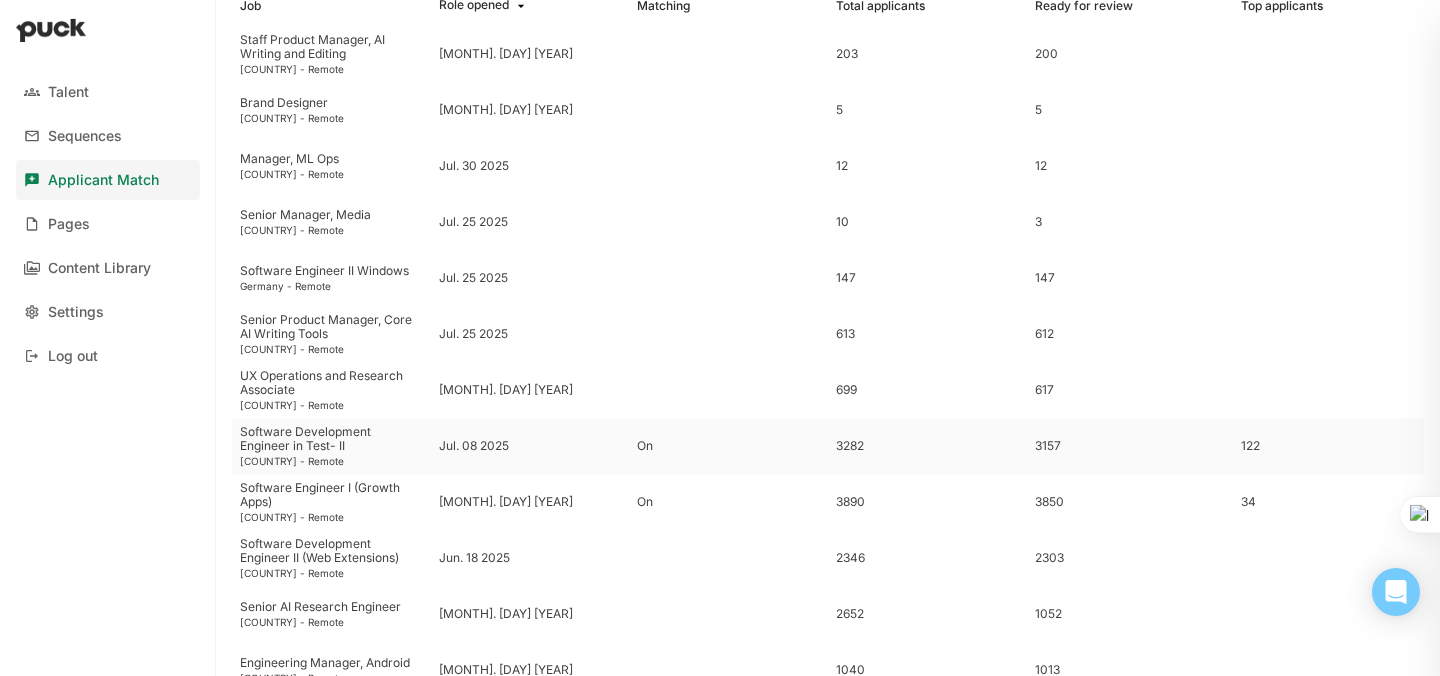 click on "Software Development Engineer in Test- II" at bounding box center [331, 439] 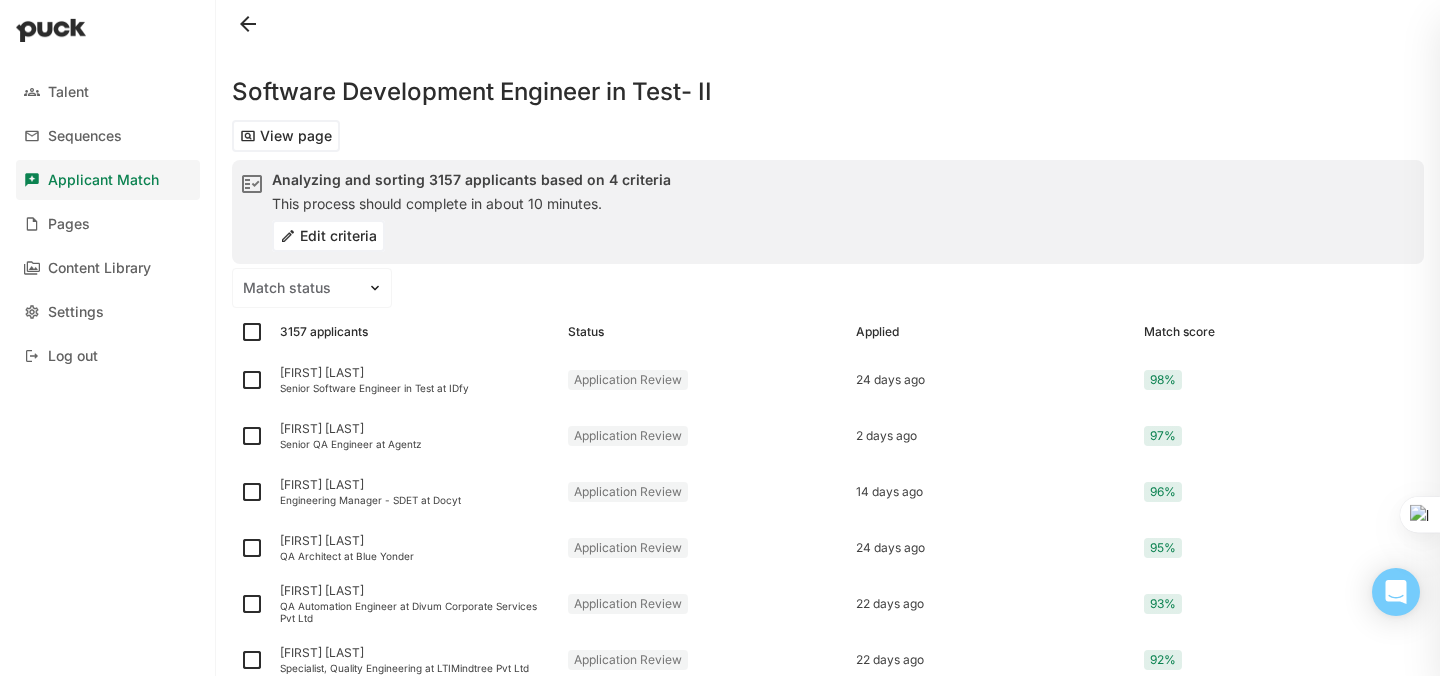 click on "Edit criteria" at bounding box center [328, 236] 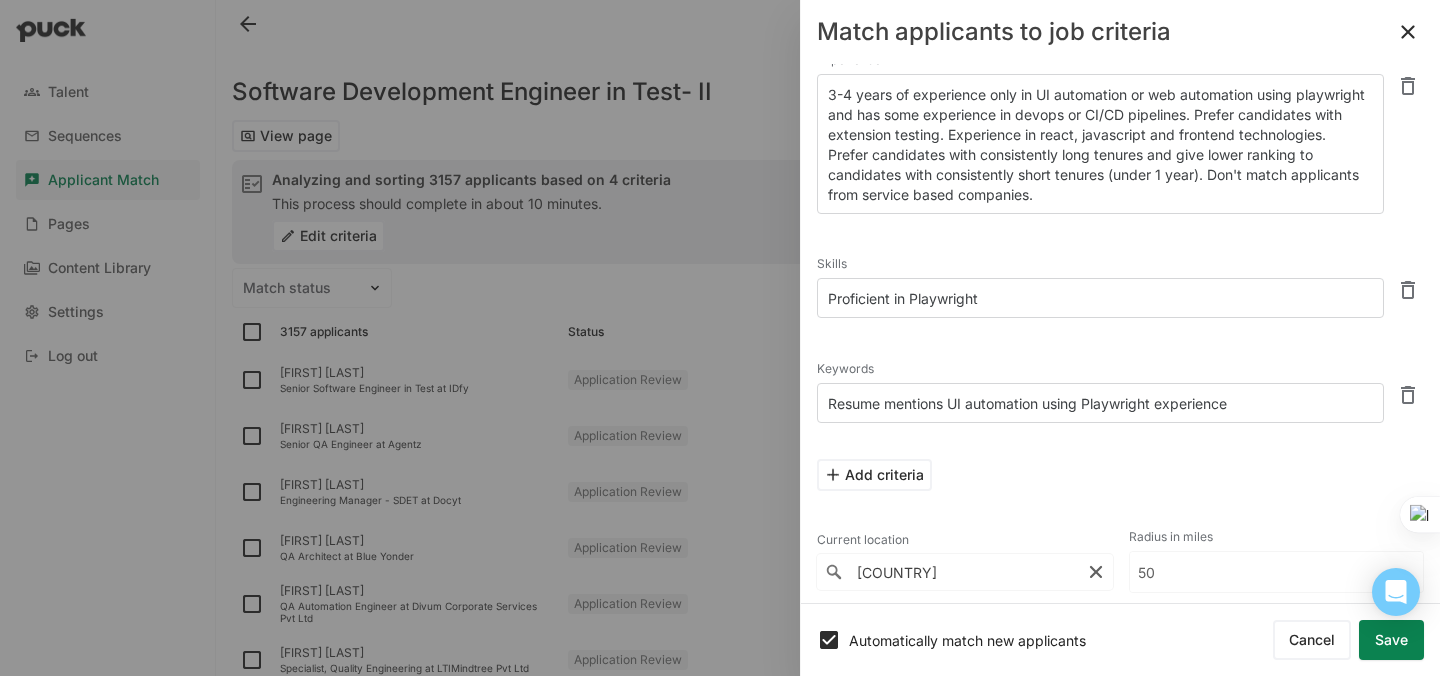 scroll, scrollTop: 67, scrollLeft: 0, axis: vertical 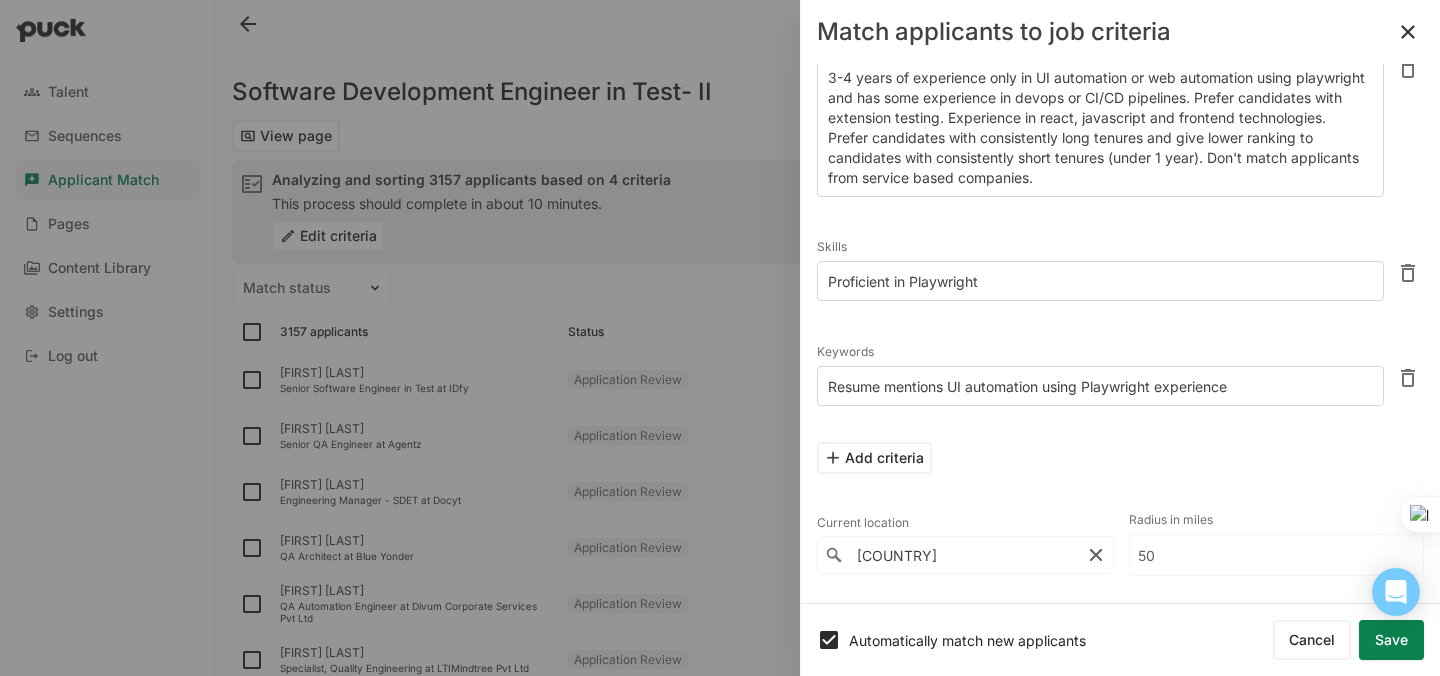 click on "Add criteria" at bounding box center (874, 458) 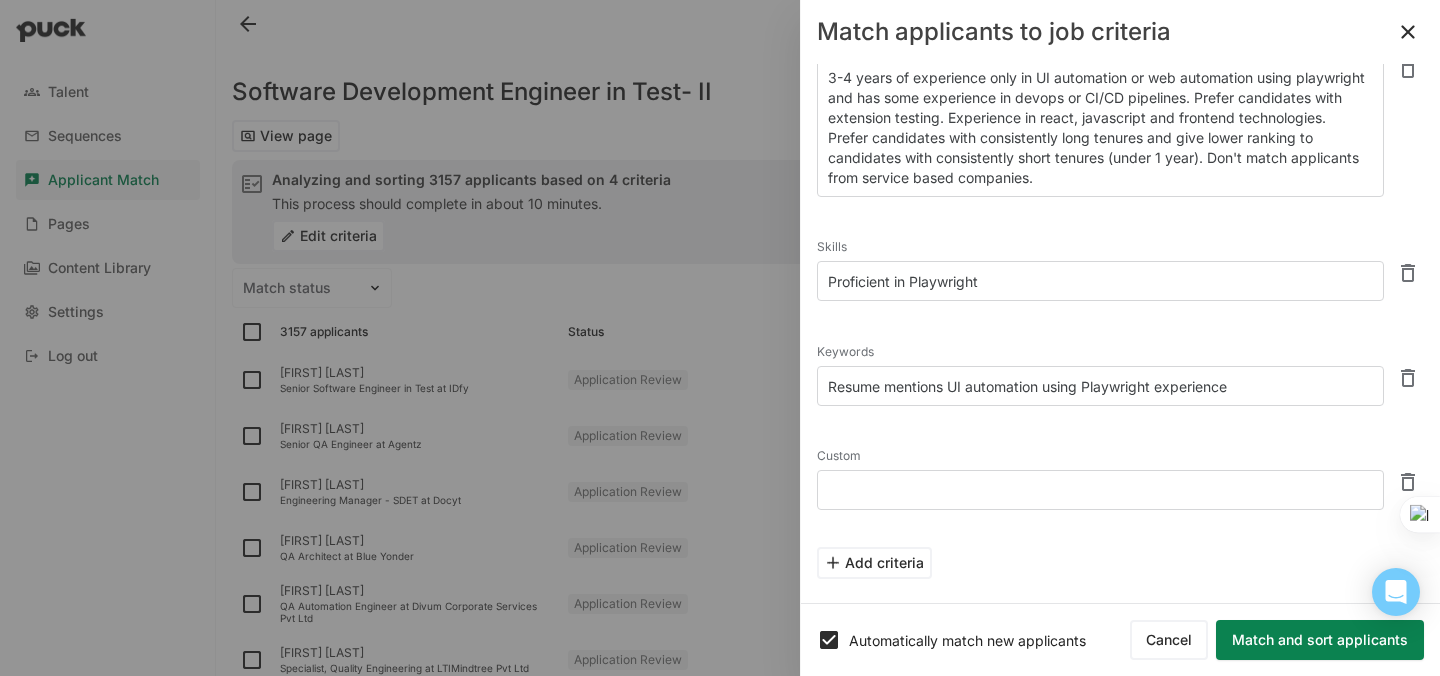 click at bounding box center (1100, 490) 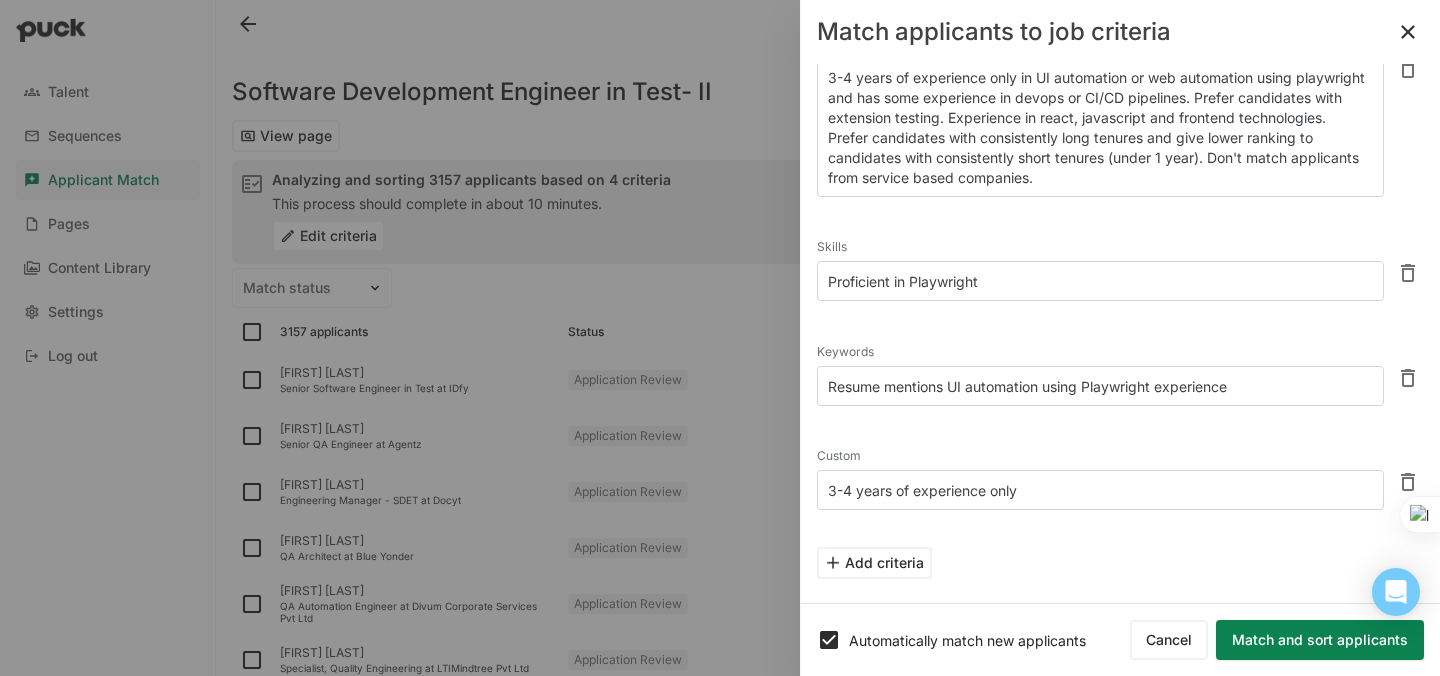 type on "3-4 years of experience only" 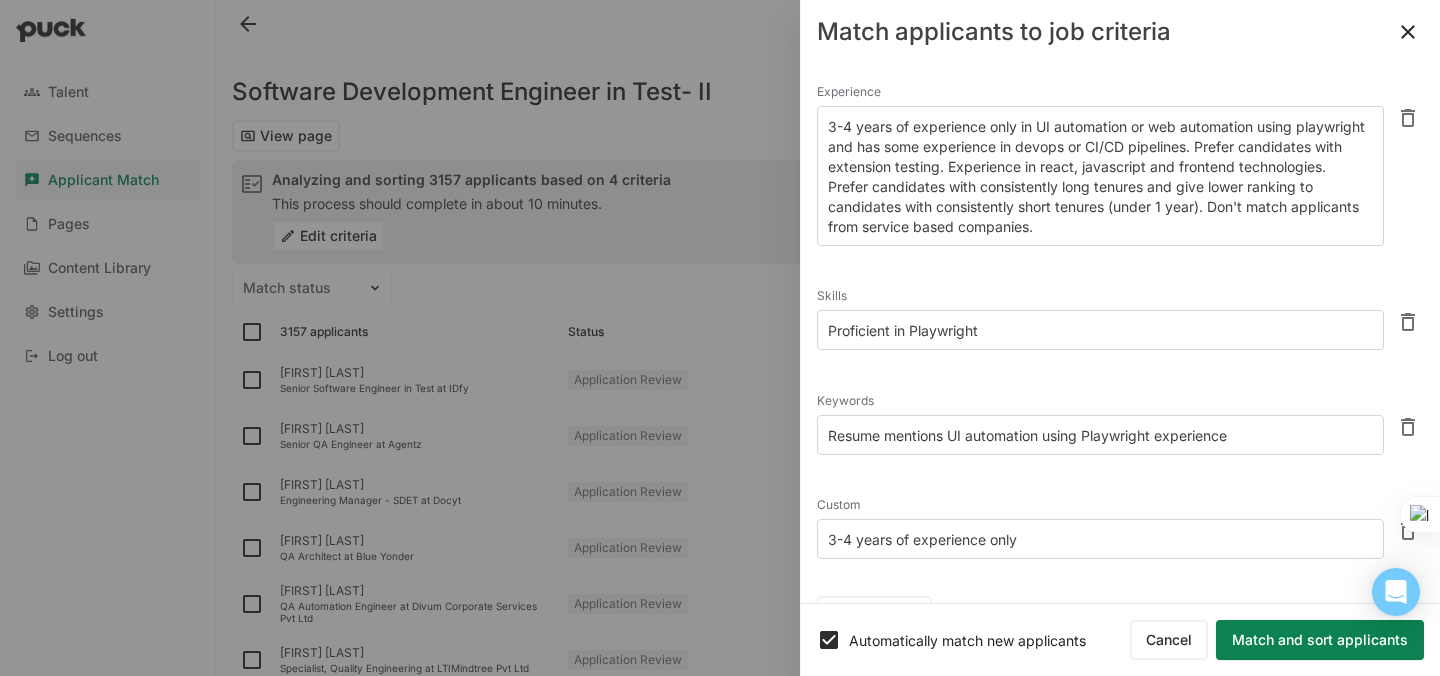 scroll, scrollTop: 26, scrollLeft: 0, axis: vertical 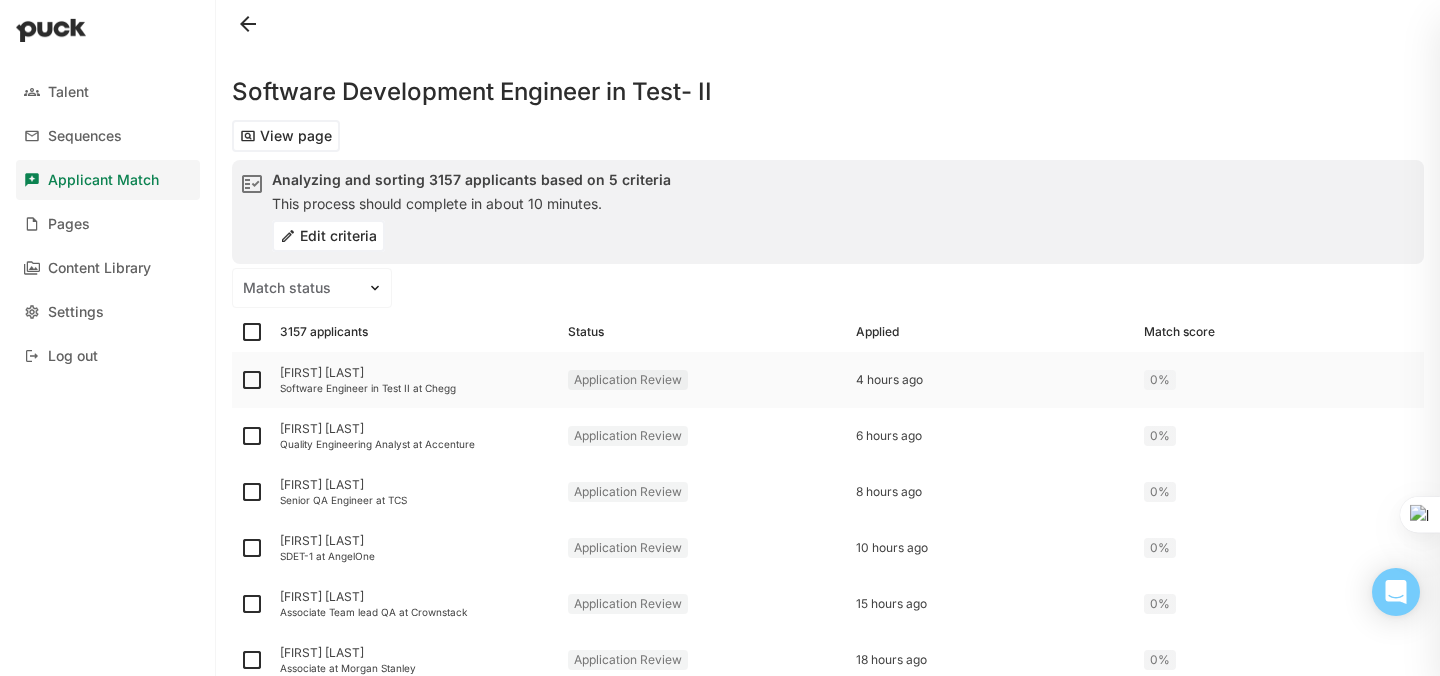 click on "[FIRST] [LAST]" at bounding box center [416, 373] 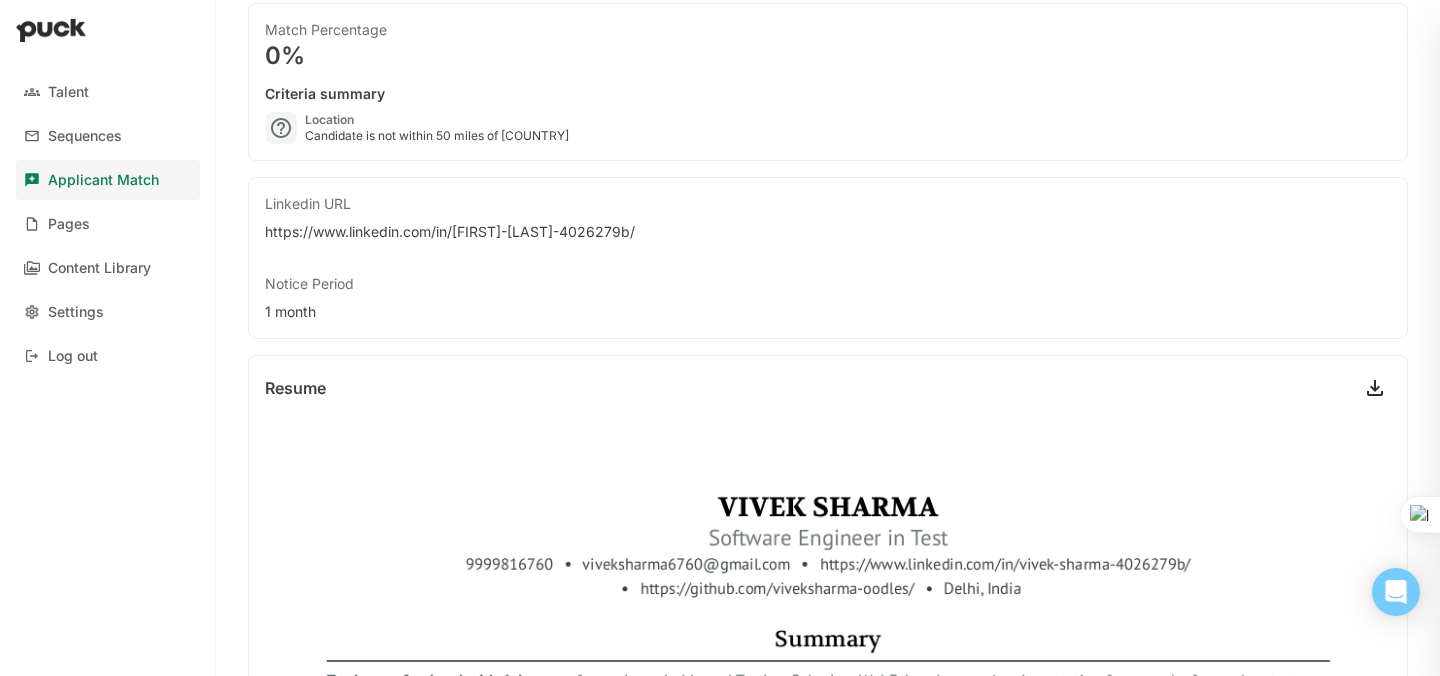 scroll, scrollTop: 0, scrollLeft: 0, axis: both 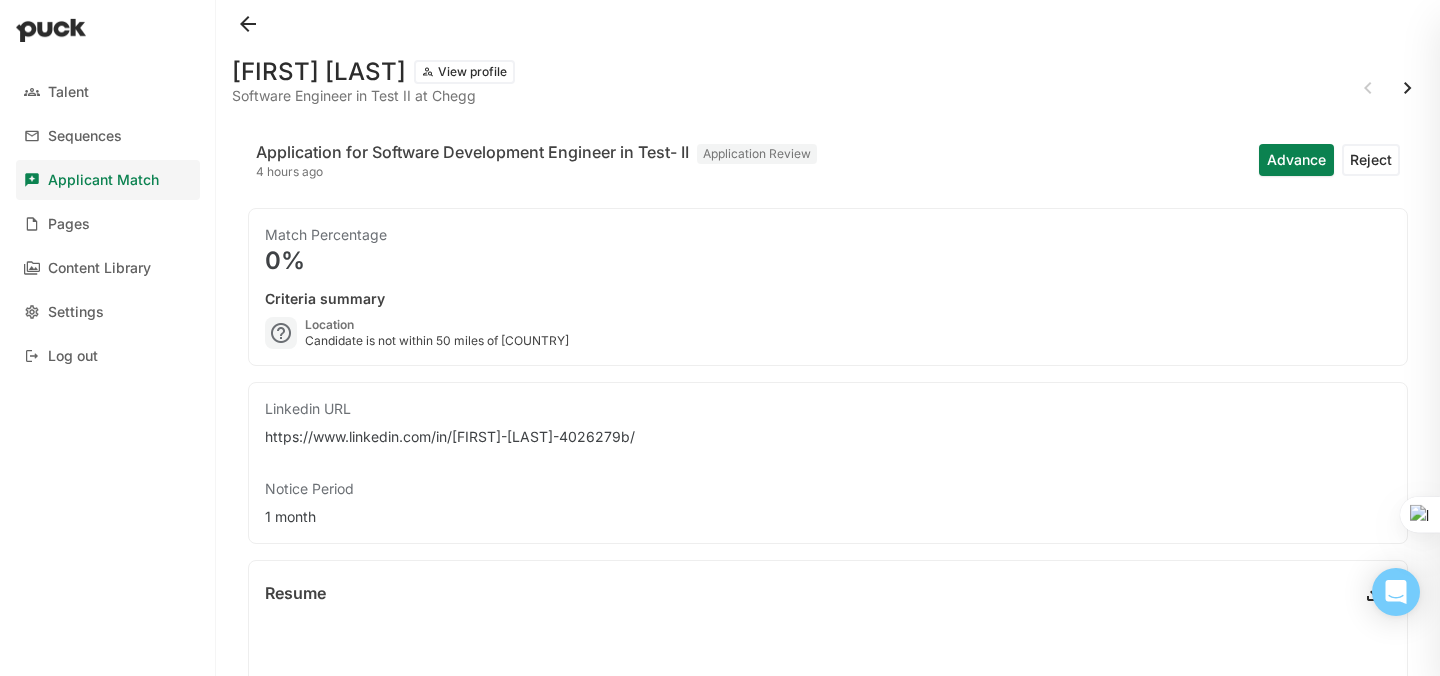 click at bounding box center (248, 24) 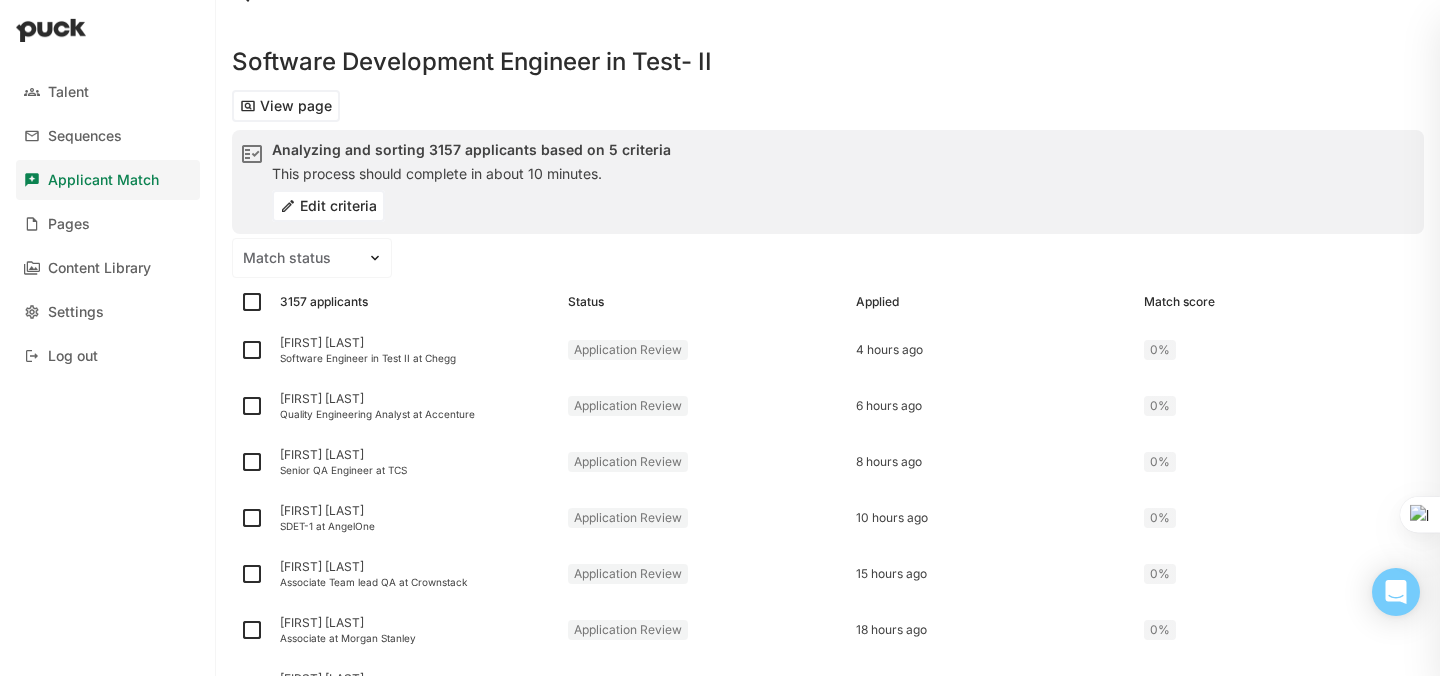 scroll, scrollTop: 0, scrollLeft: 0, axis: both 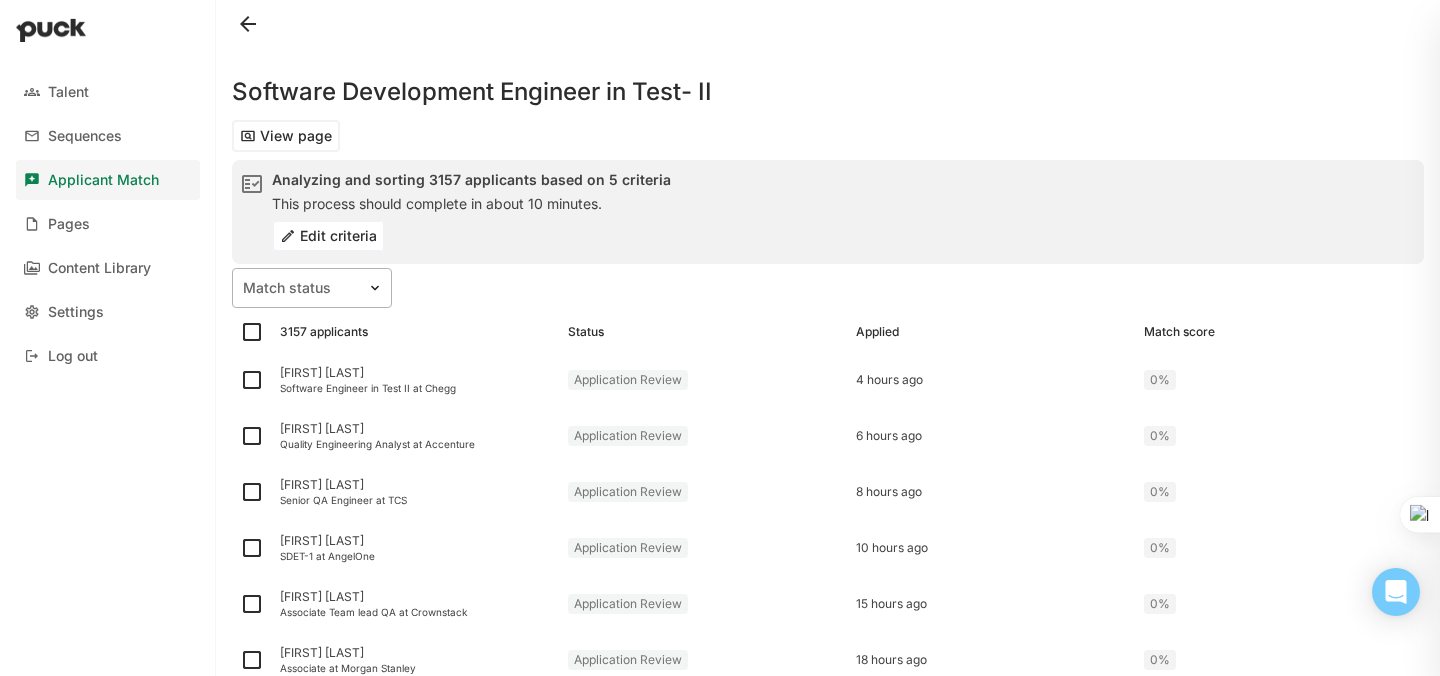 click at bounding box center [300, 288] 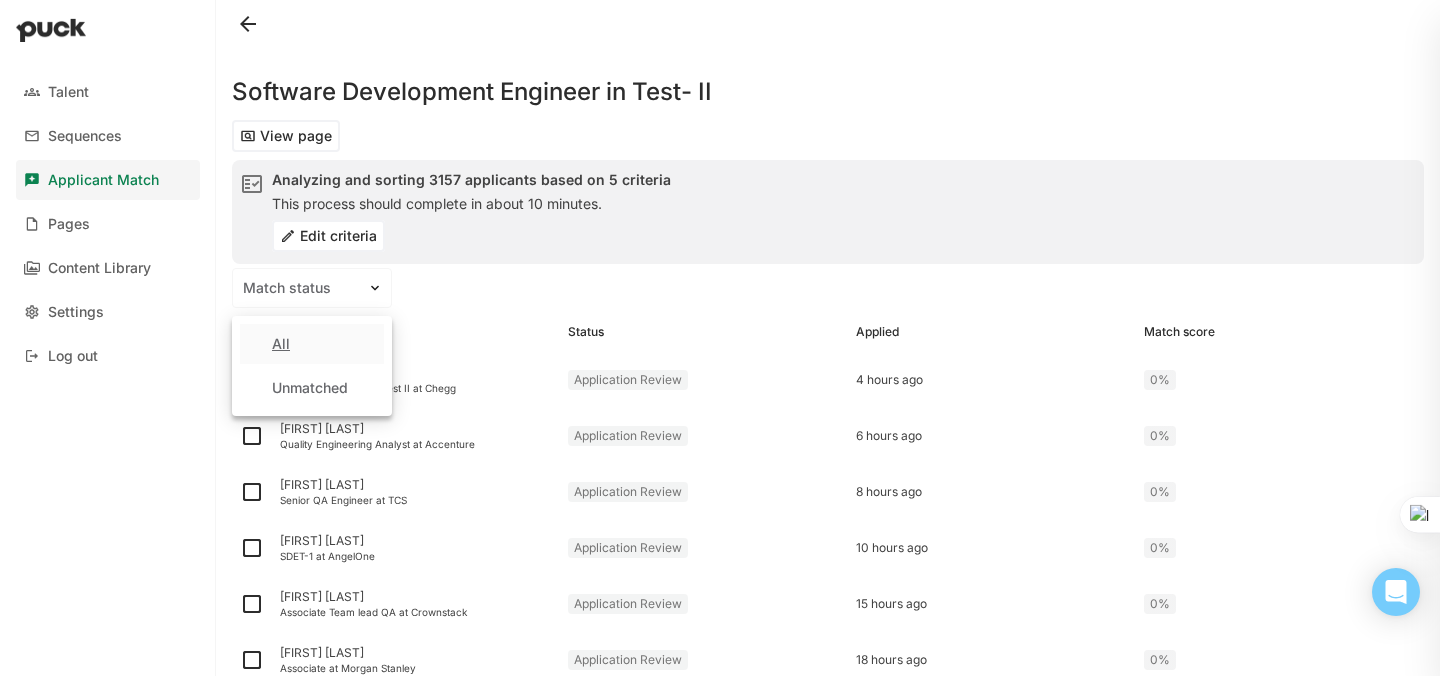click on "All" at bounding box center [281, 344] 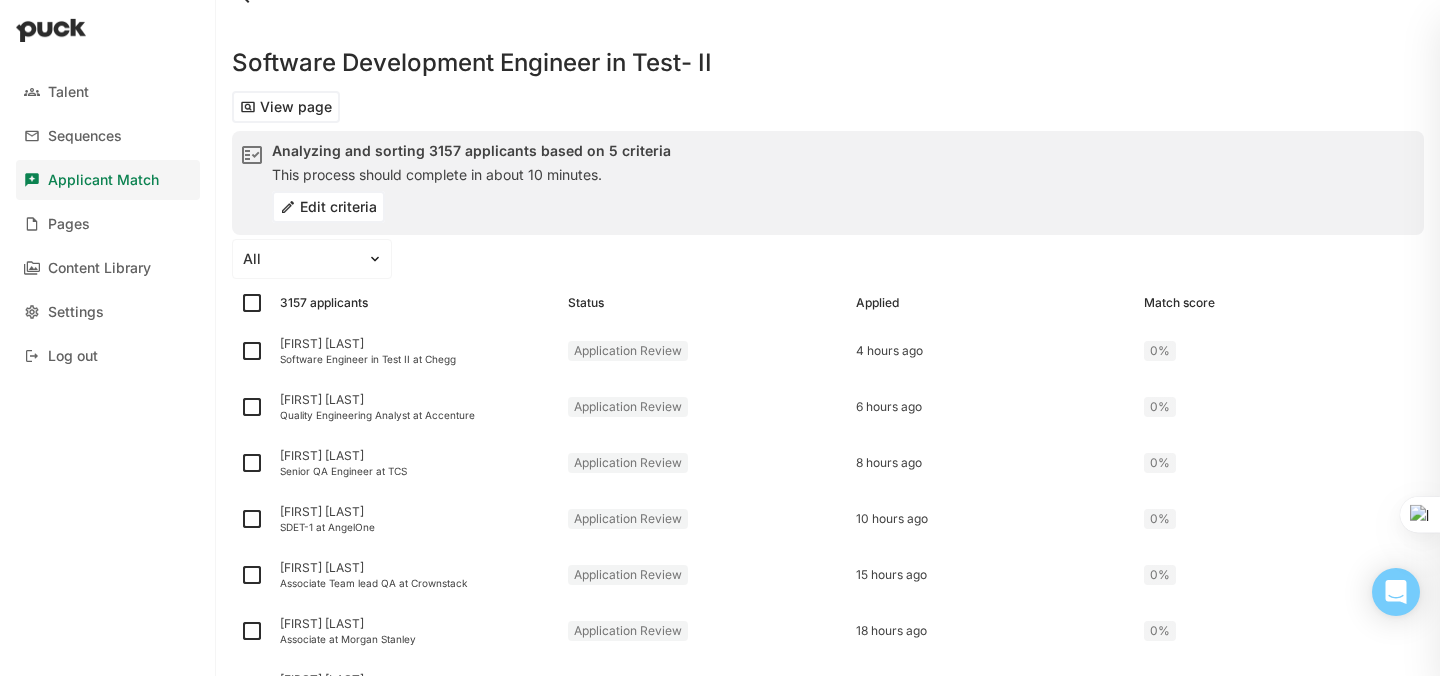 scroll, scrollTop: 0, scrollLeft: 0, axis: both 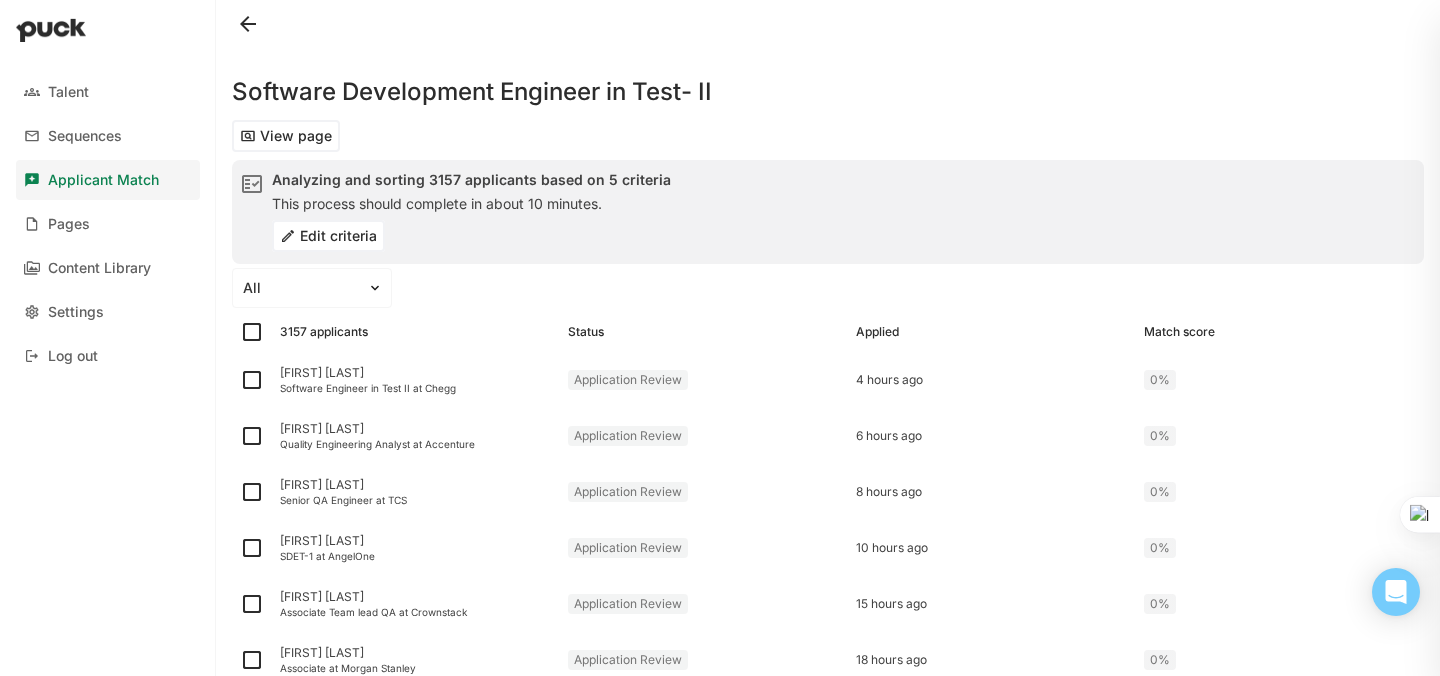 click on "Edit criteria" at bounding box center [328, 236] 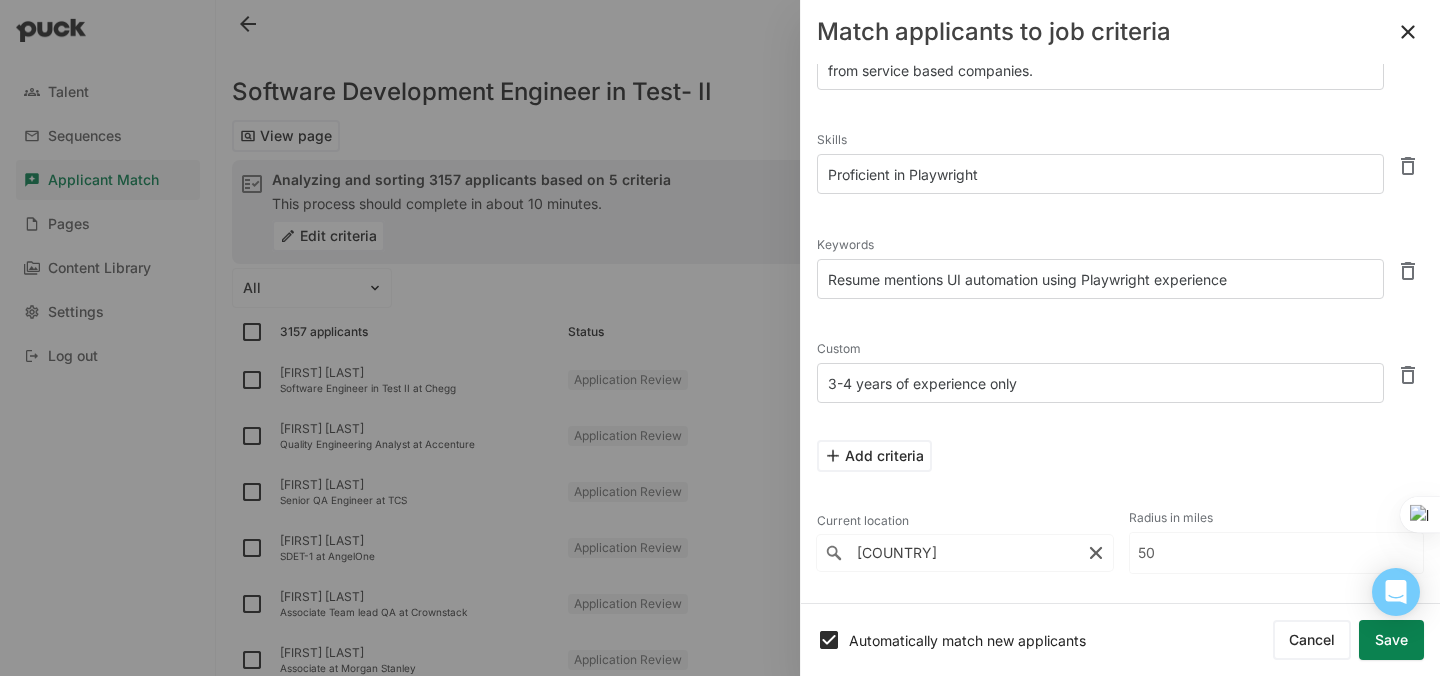 scroll, scrollTop: 188, scrollLeft: 0, axis: vertical 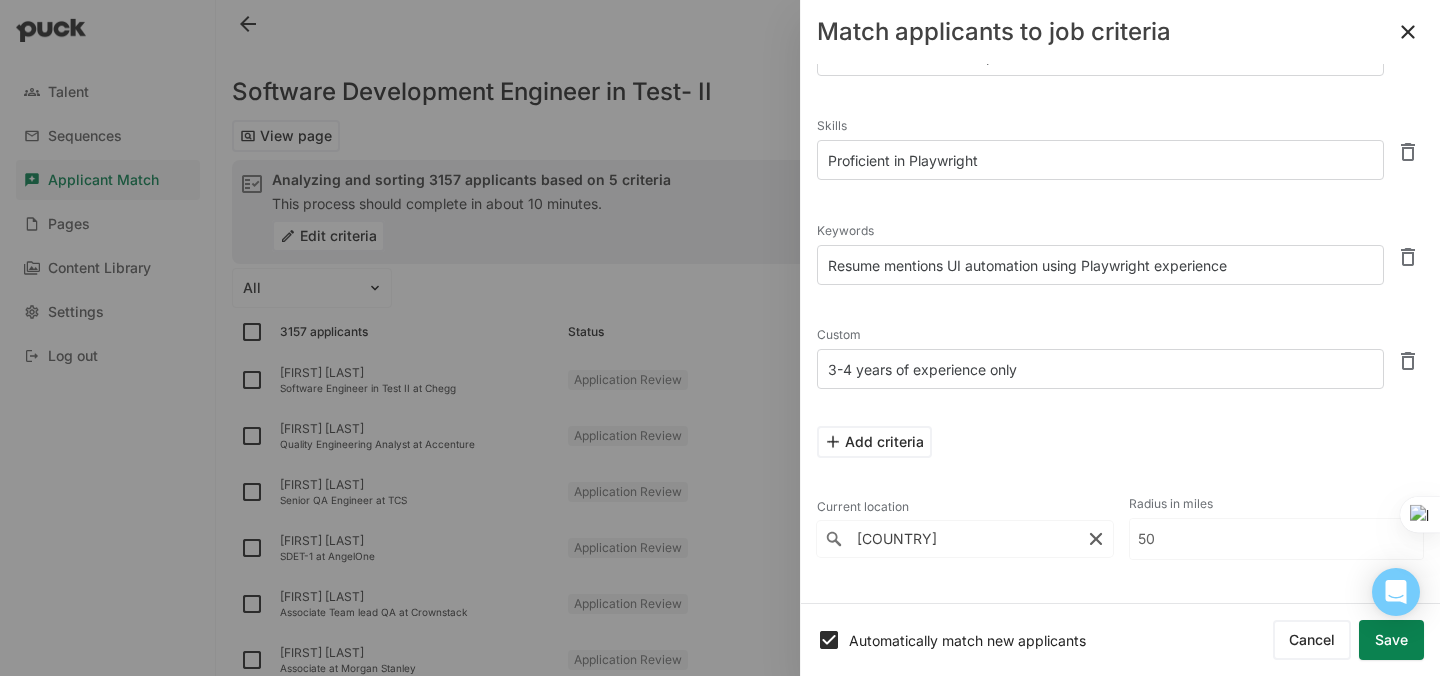 click at bounding box center [1408, 361] 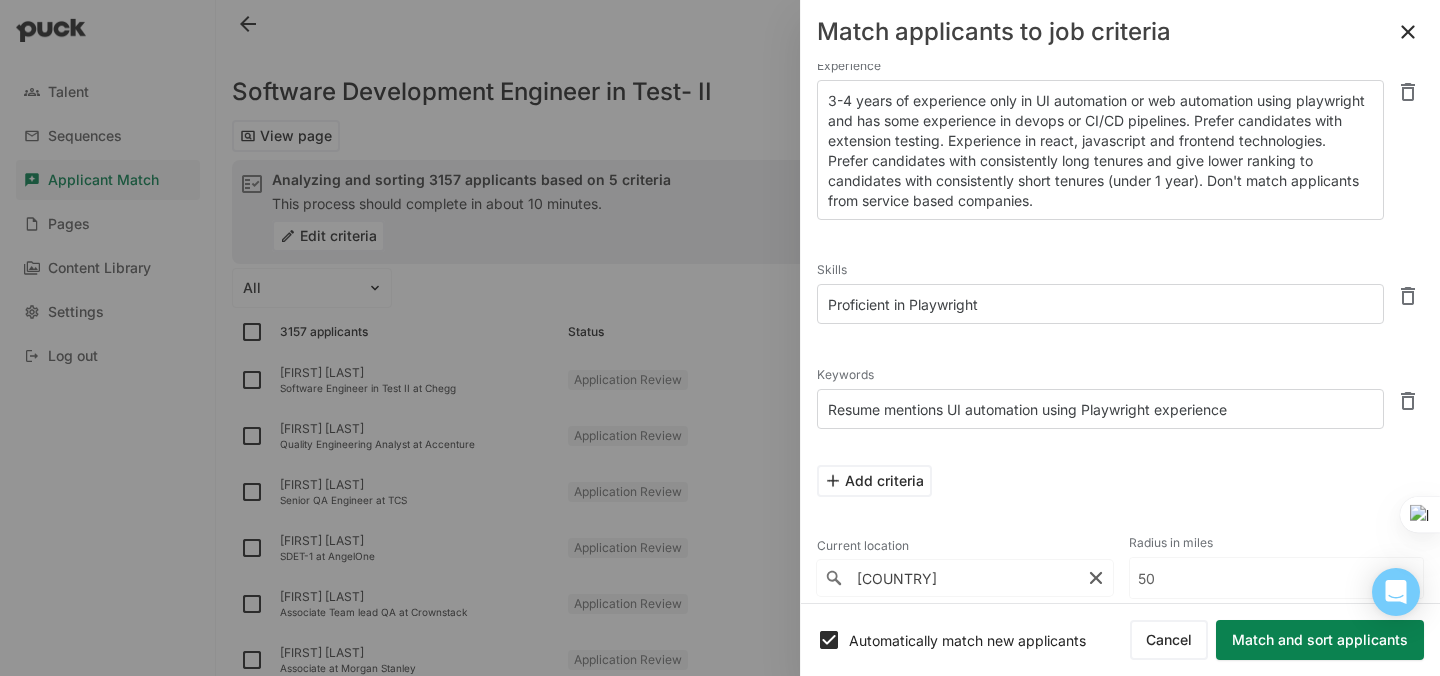 scroll, scrollTop: 47, scrollLeft: 0, axis: vertical 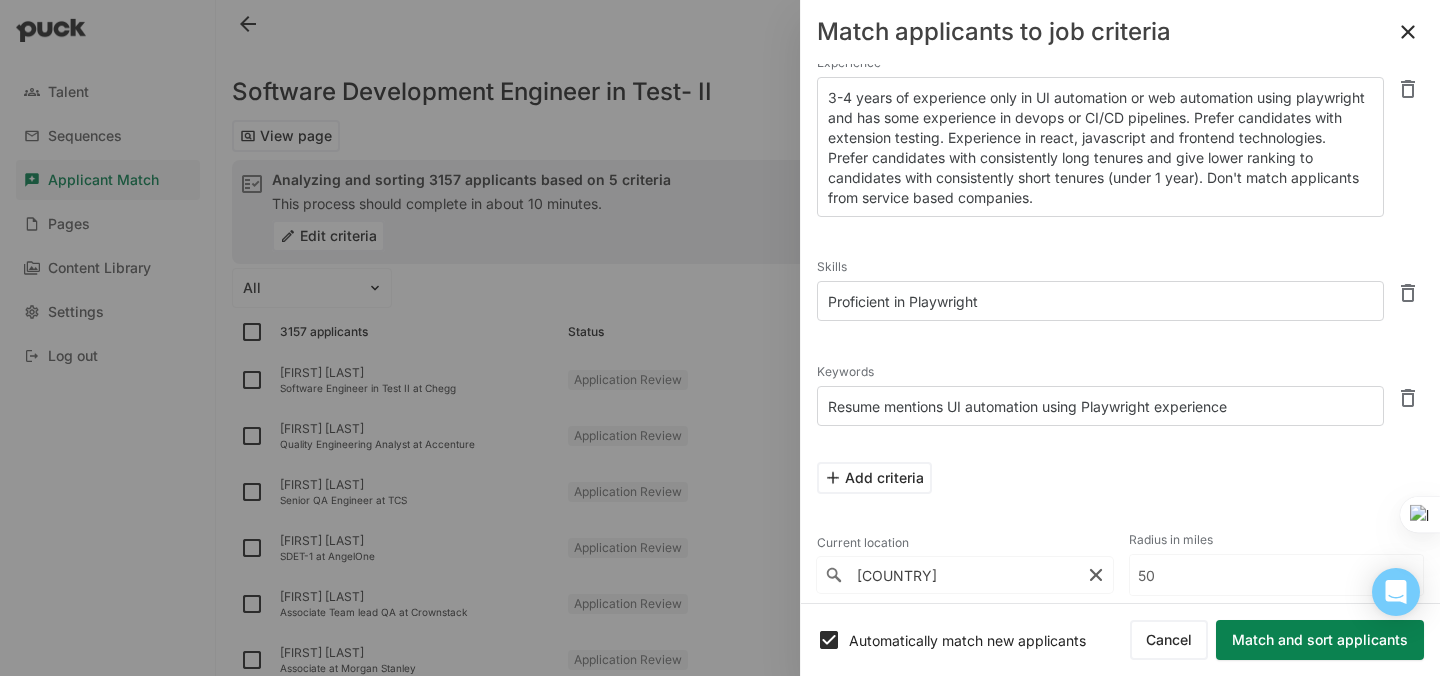 click on "Match and sort applicants" at bounding box center [1320, 640] 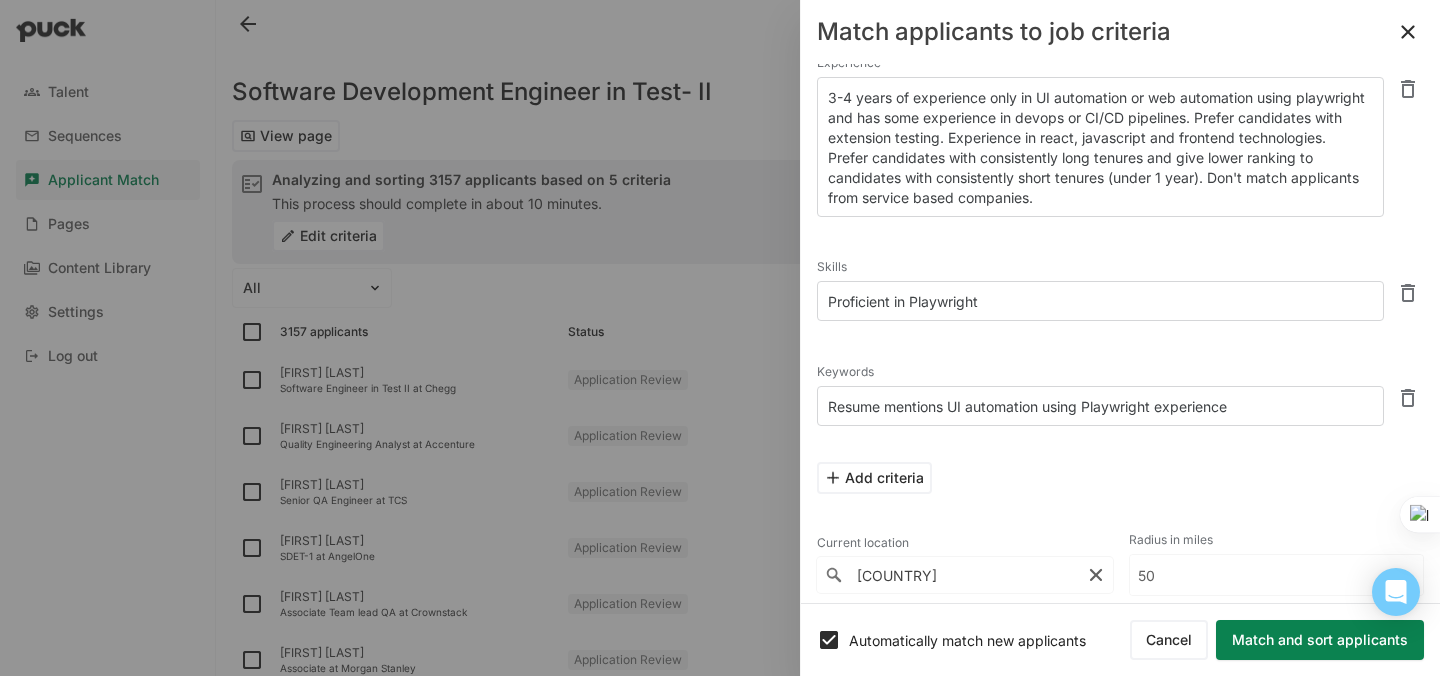 scroll, scrollTop: 0, scrollLeft: 0, axis: both 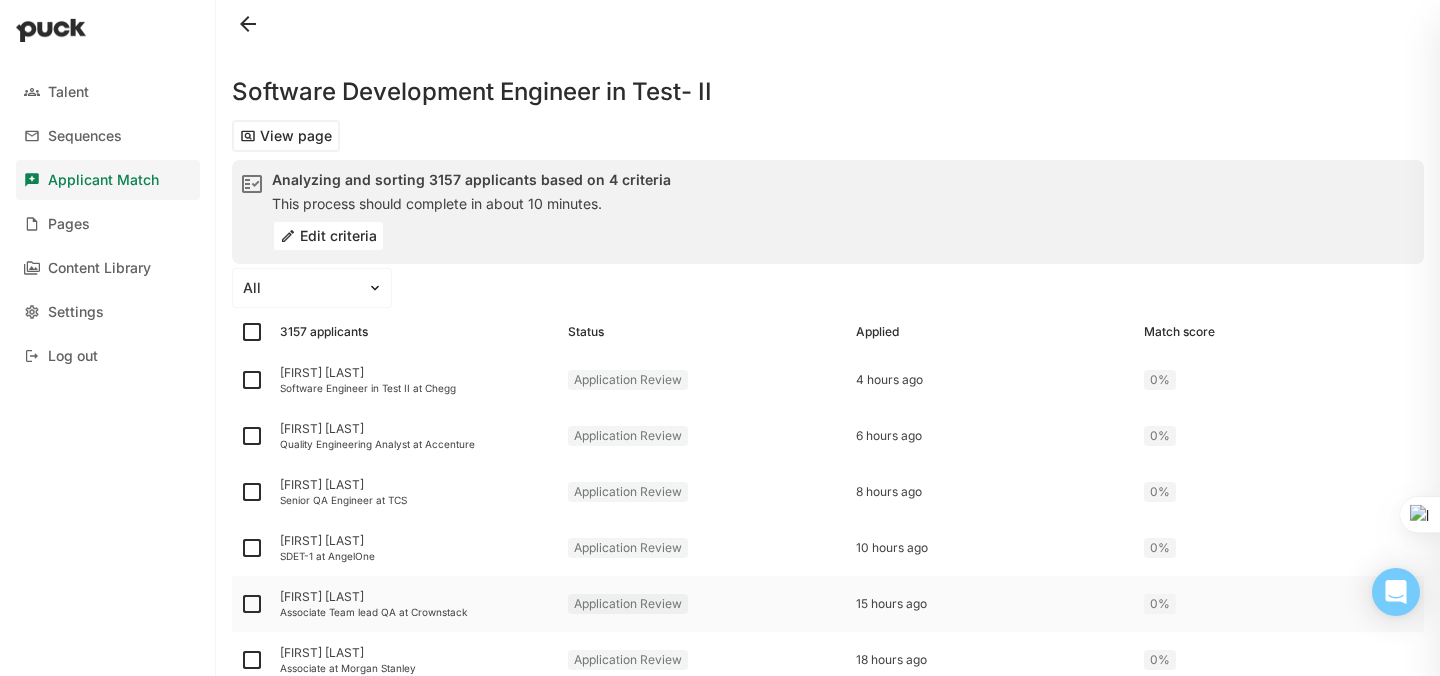 click on "[FIRST] [LAST]" at bounding box center [416, 597] 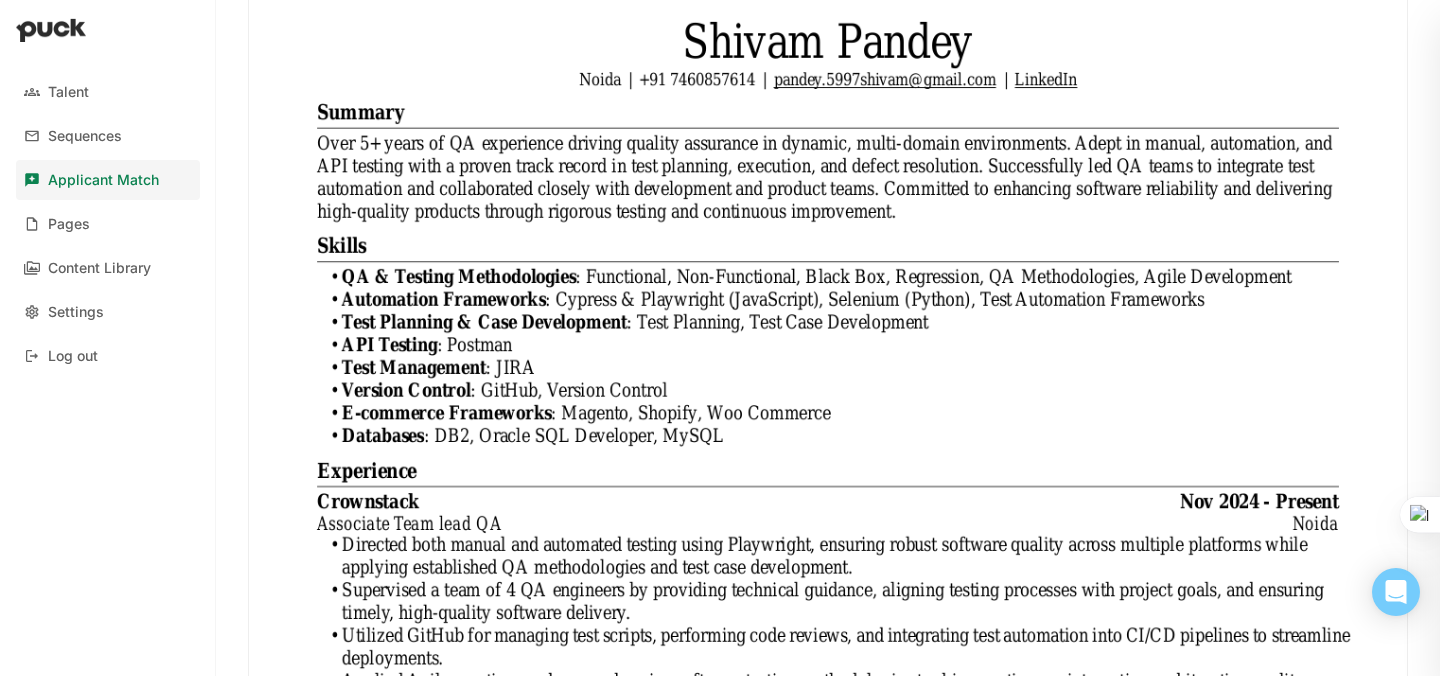scroll, scrollTop: 0, scrollLeft: 0, axis: both 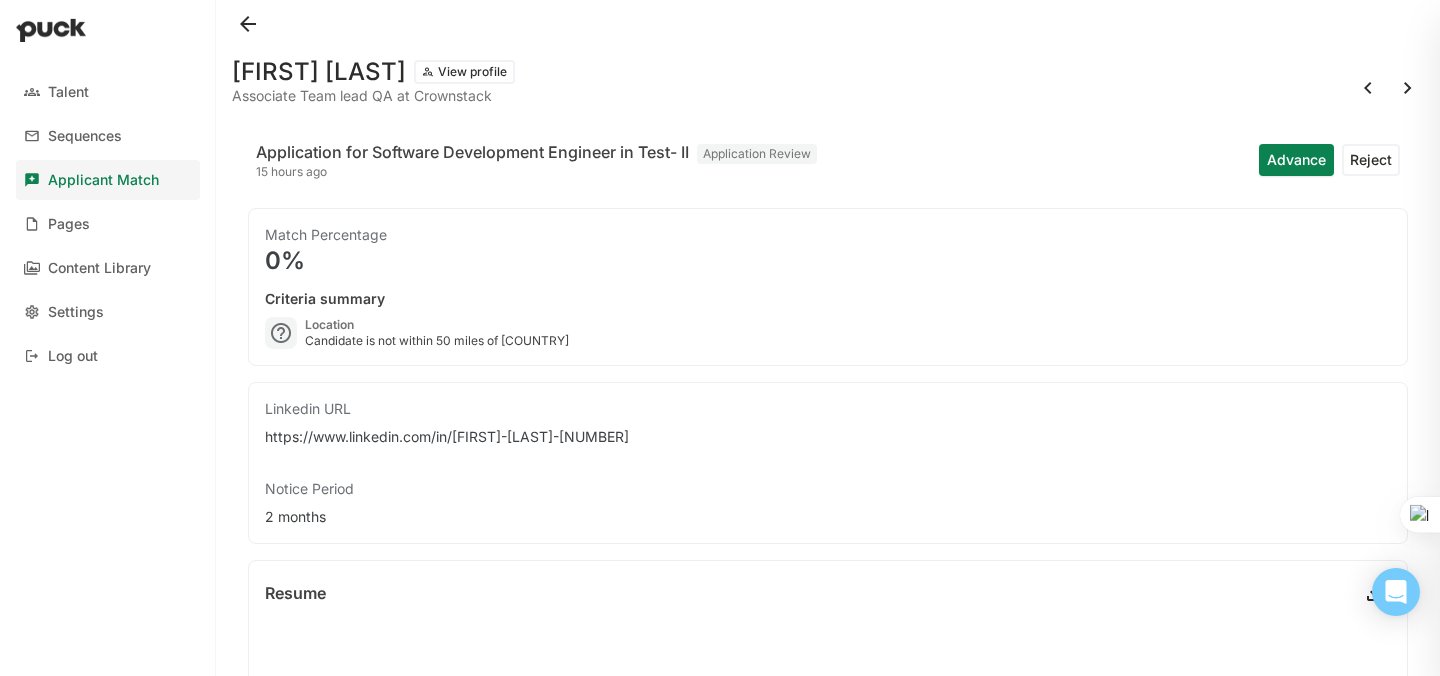 click on "Reject" at bounding box center [1371, 160] 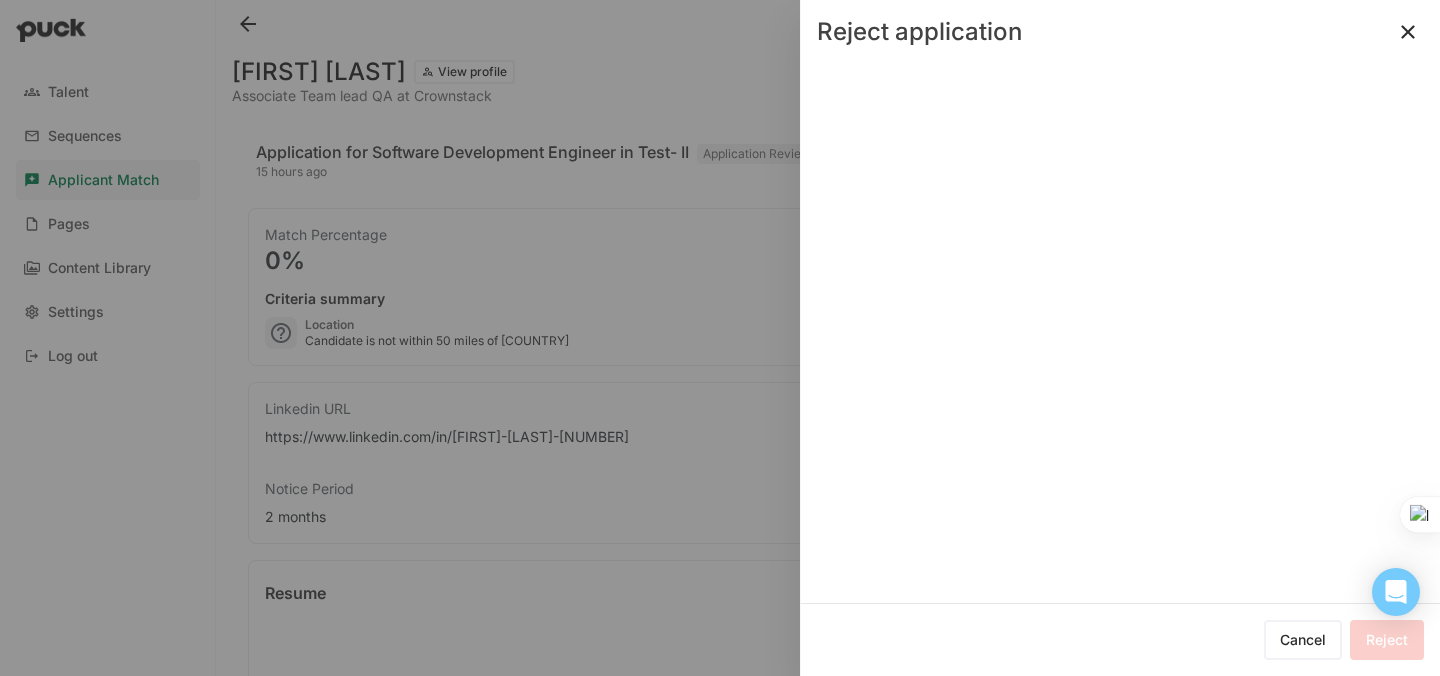 click at bounding box center (1408, 32) 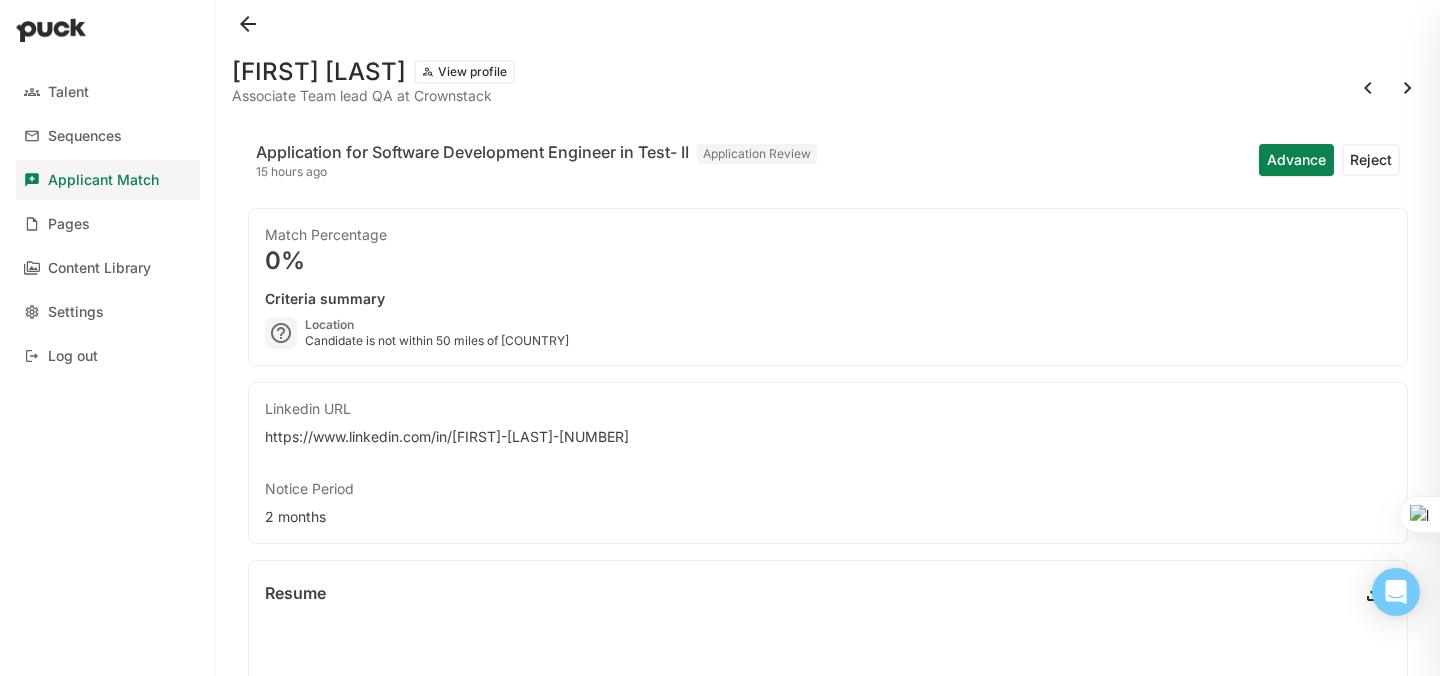 click at bounding box center [248, 24] 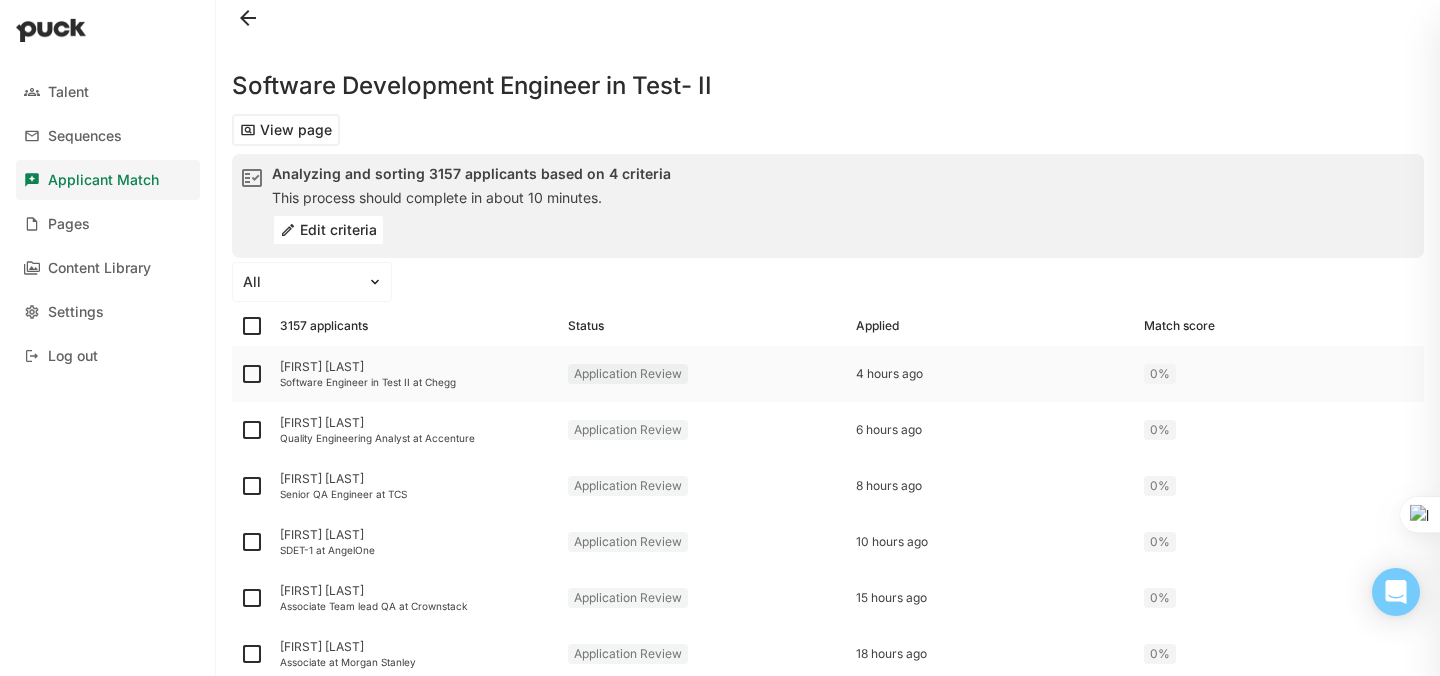 scroll, scrollTop: 0, scrollLeft: 0, axis: both 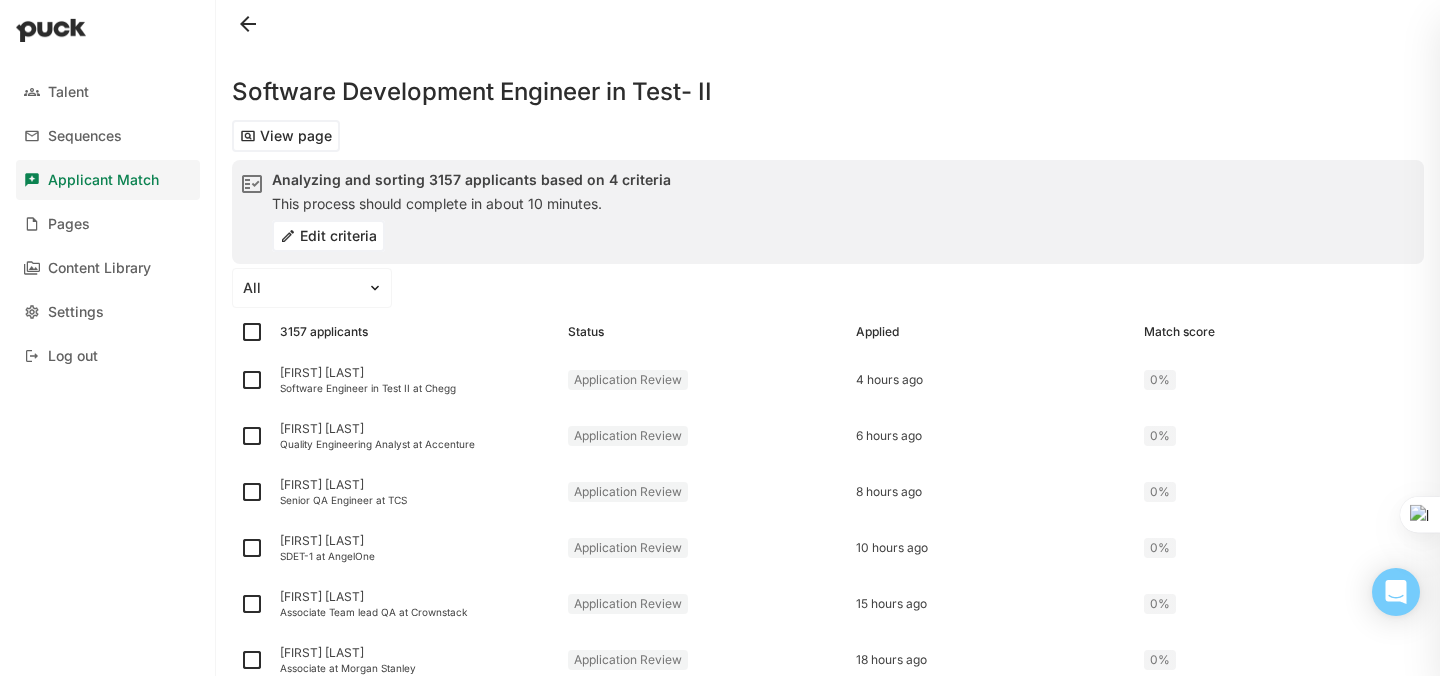 click on "Edit criteria" at bounding box center [328, 236] 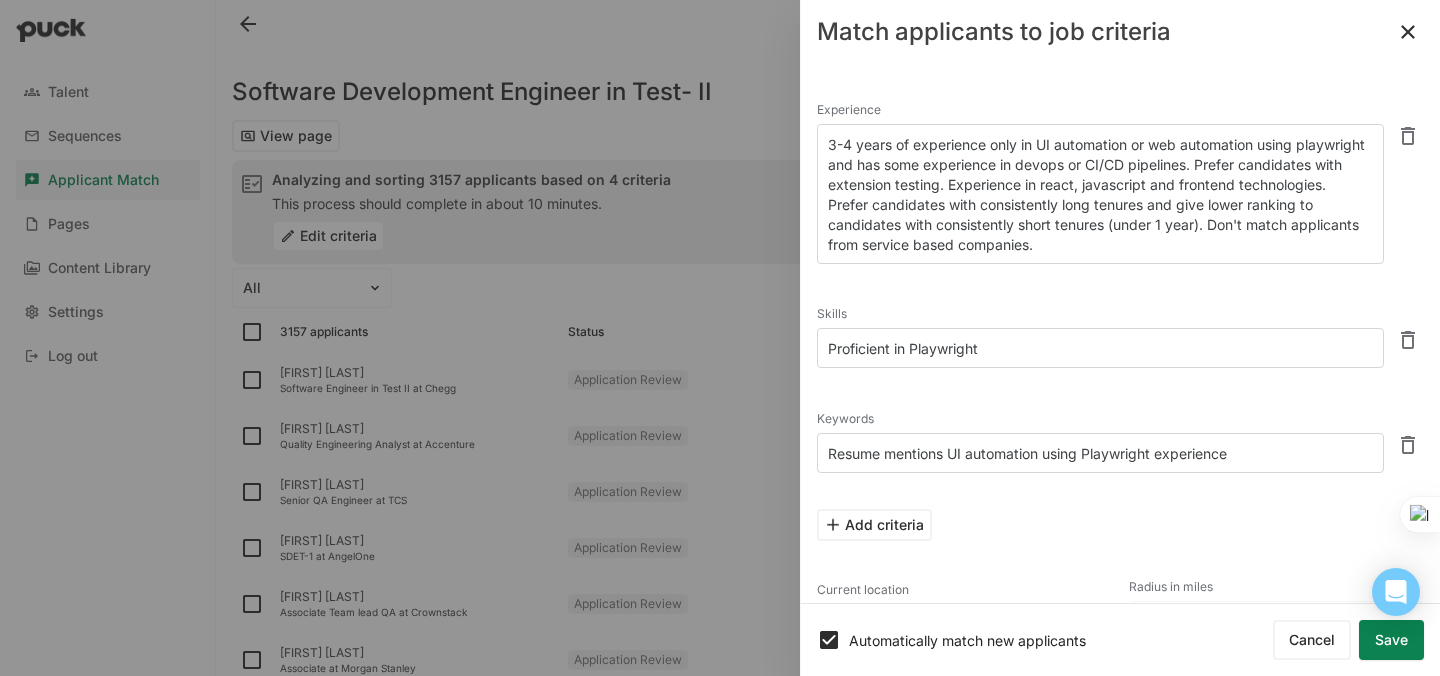 click at bounding box center (1408, 32) 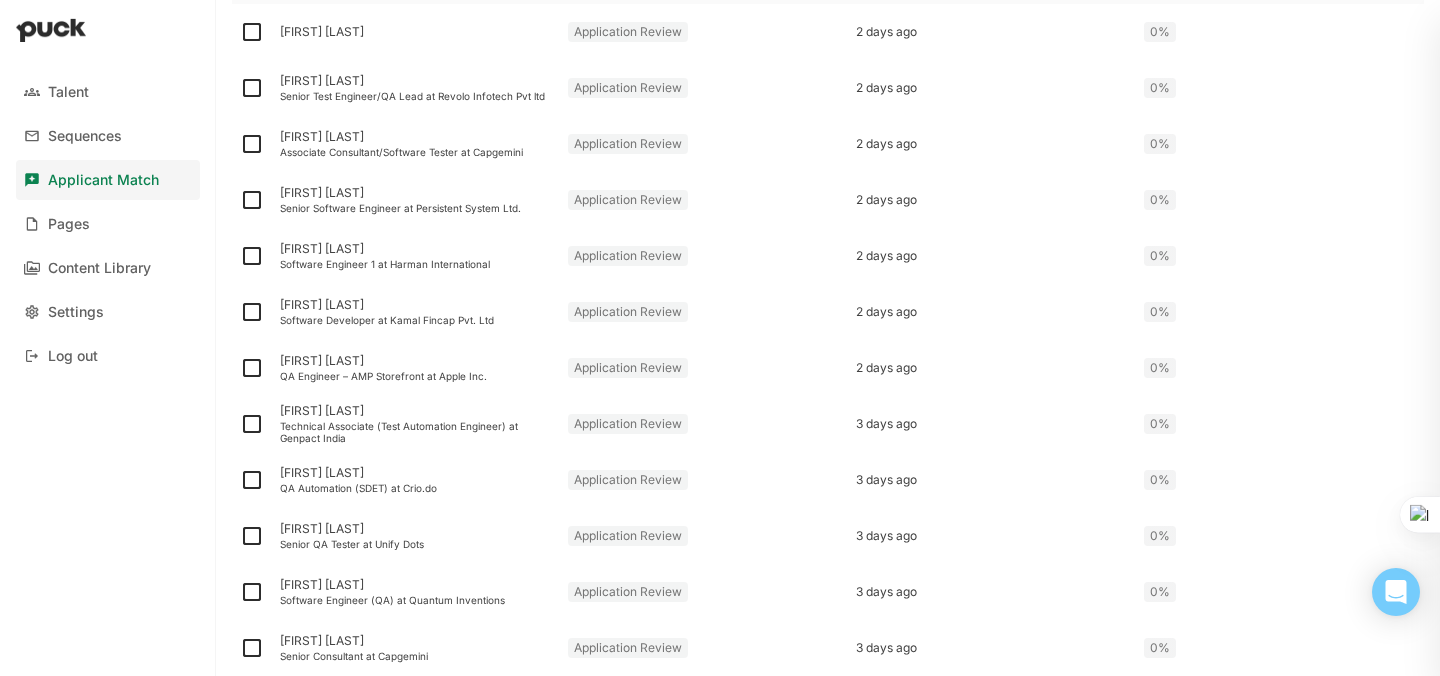 scroll, scrollTop: 2428, scrollLeft: 0, axis: vertical 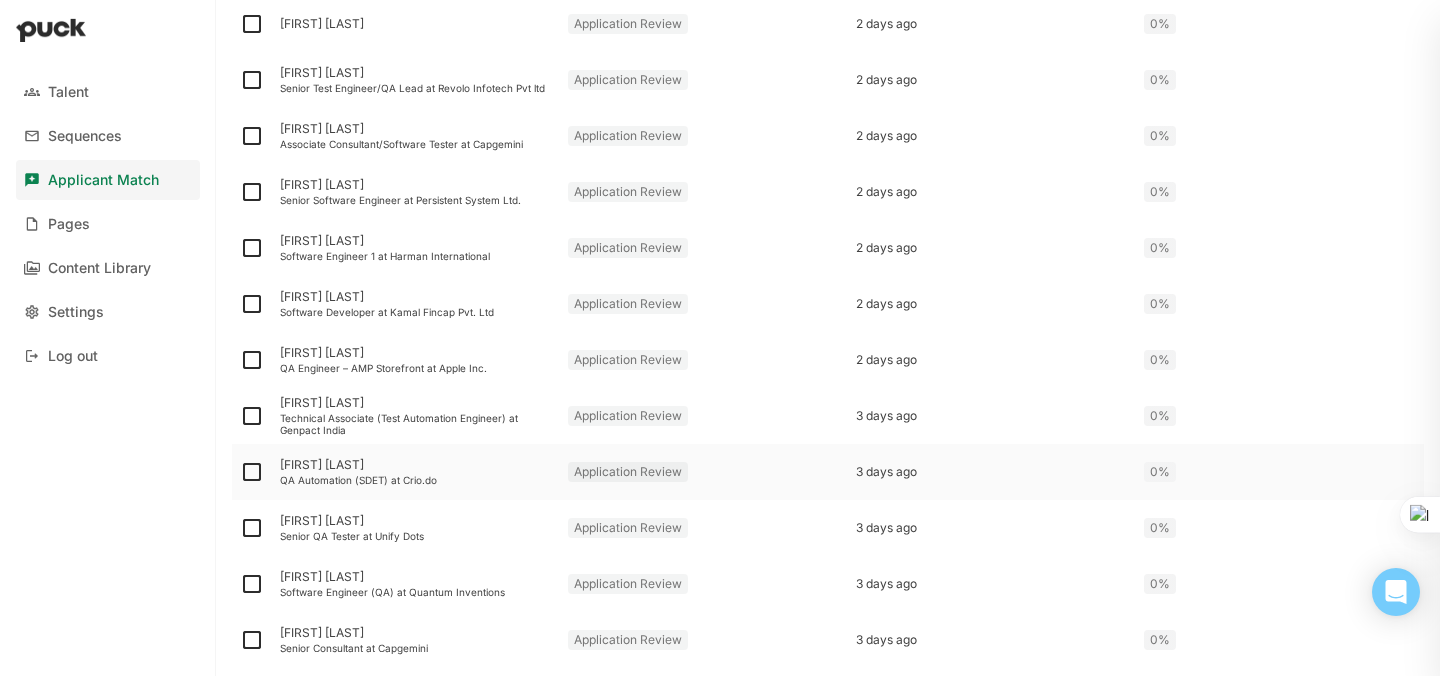 click on "[FIRST] [LAST]" at bounding box center (416, 465) 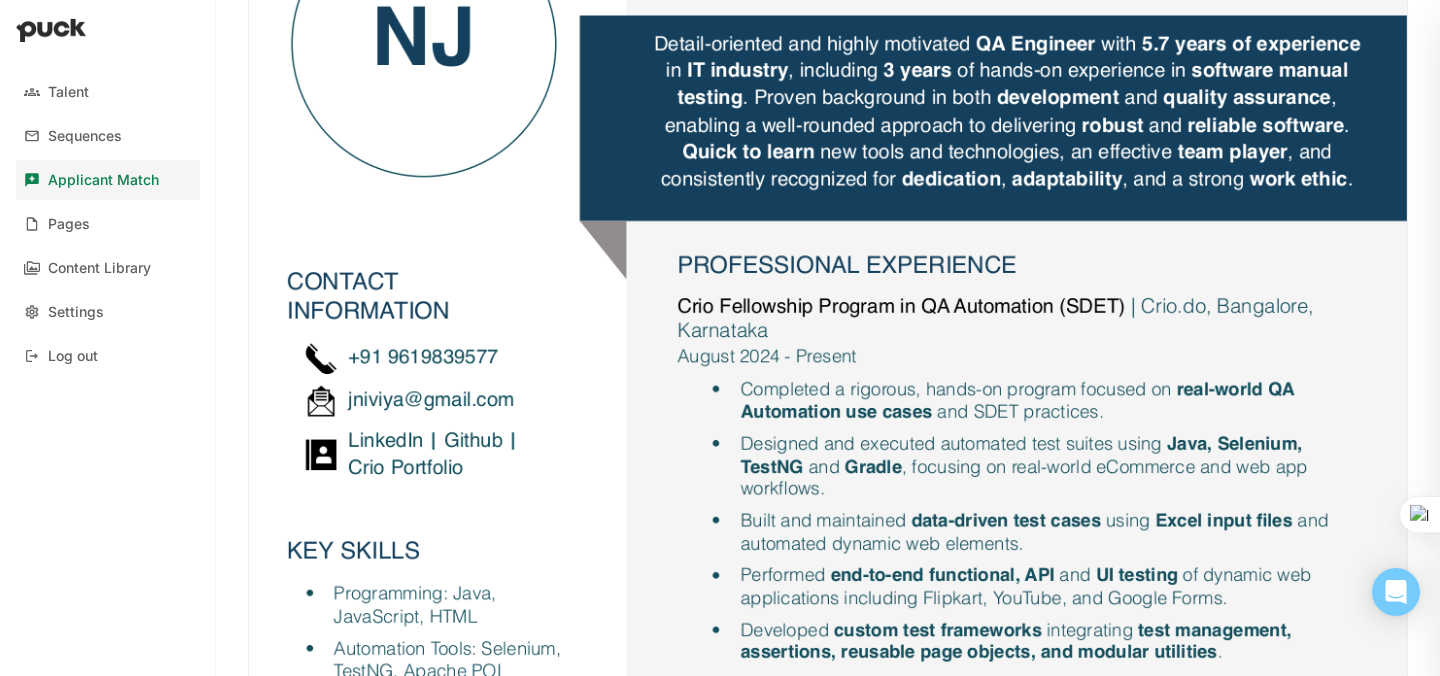 scroll, scrollTop: 0, scrollLeft: 0, axis: both 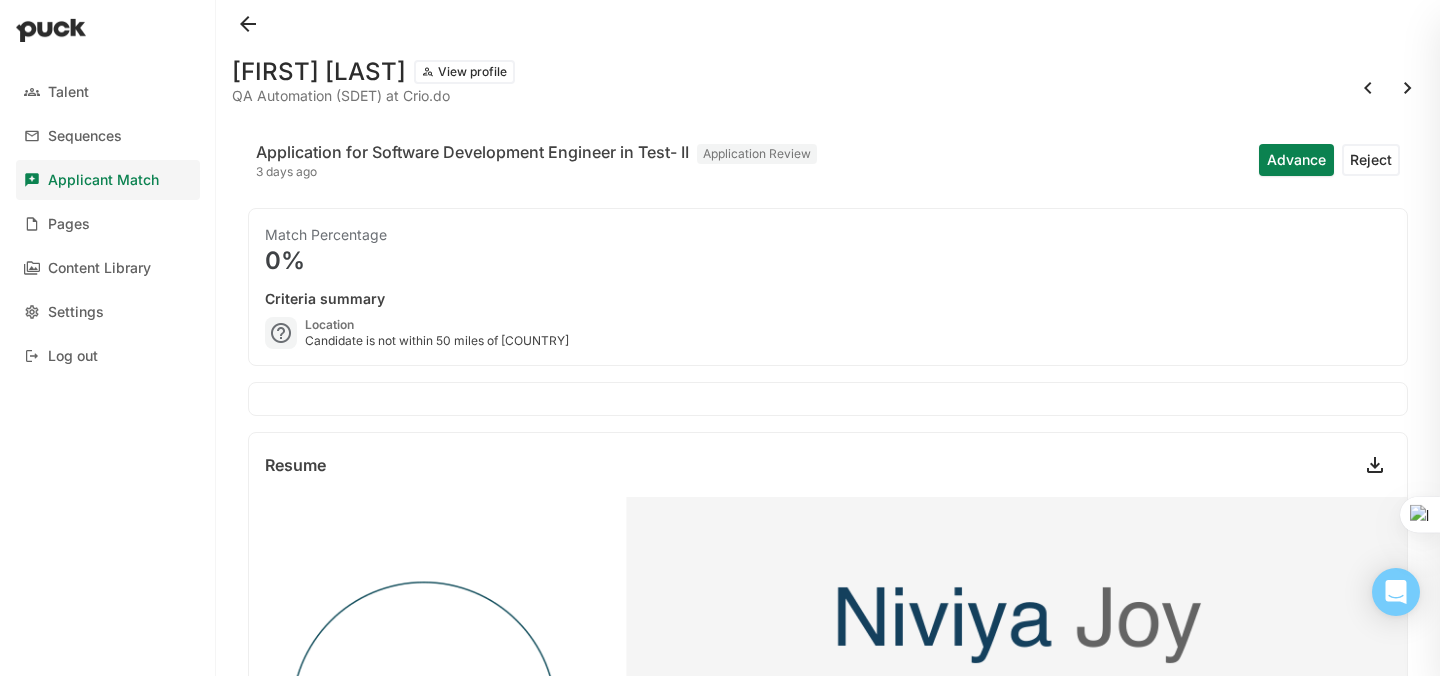 click at bounding box center (248, 24) 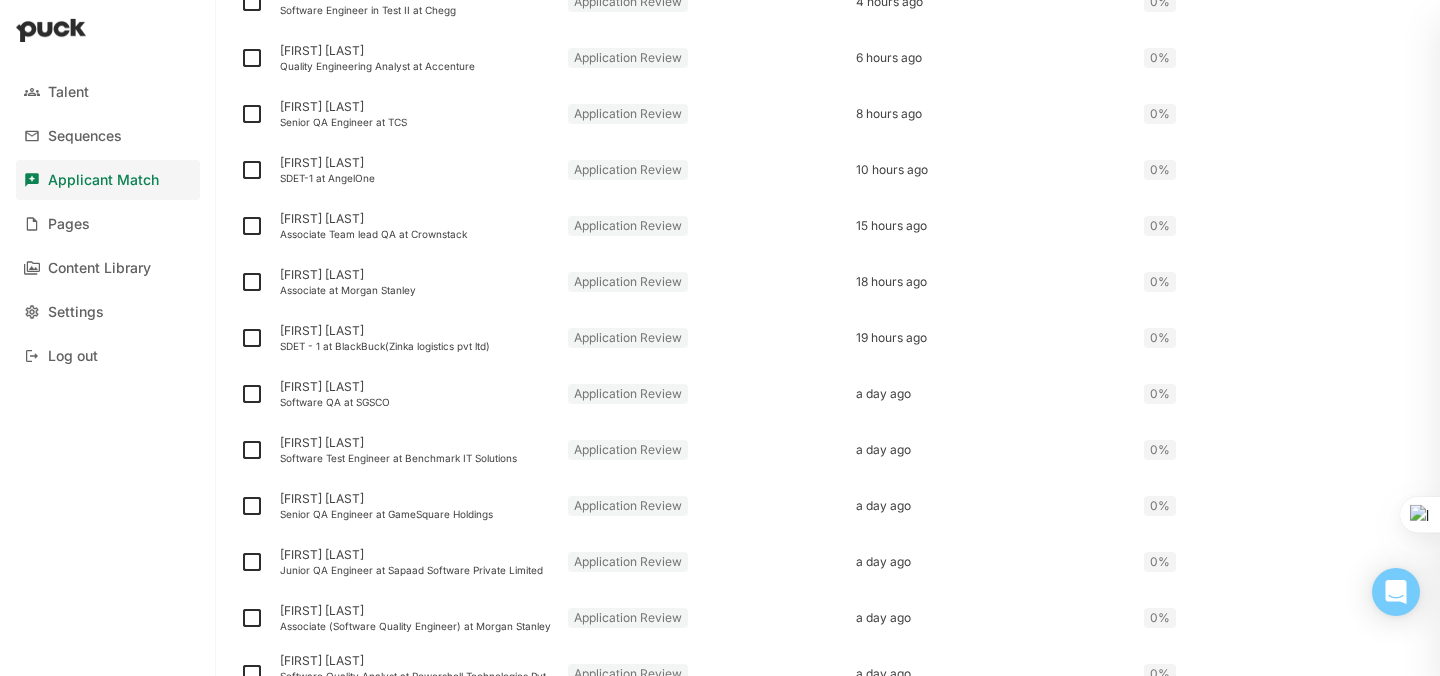 scroll, scrollTop: 383, scrollLeft: 0, axis: vertical 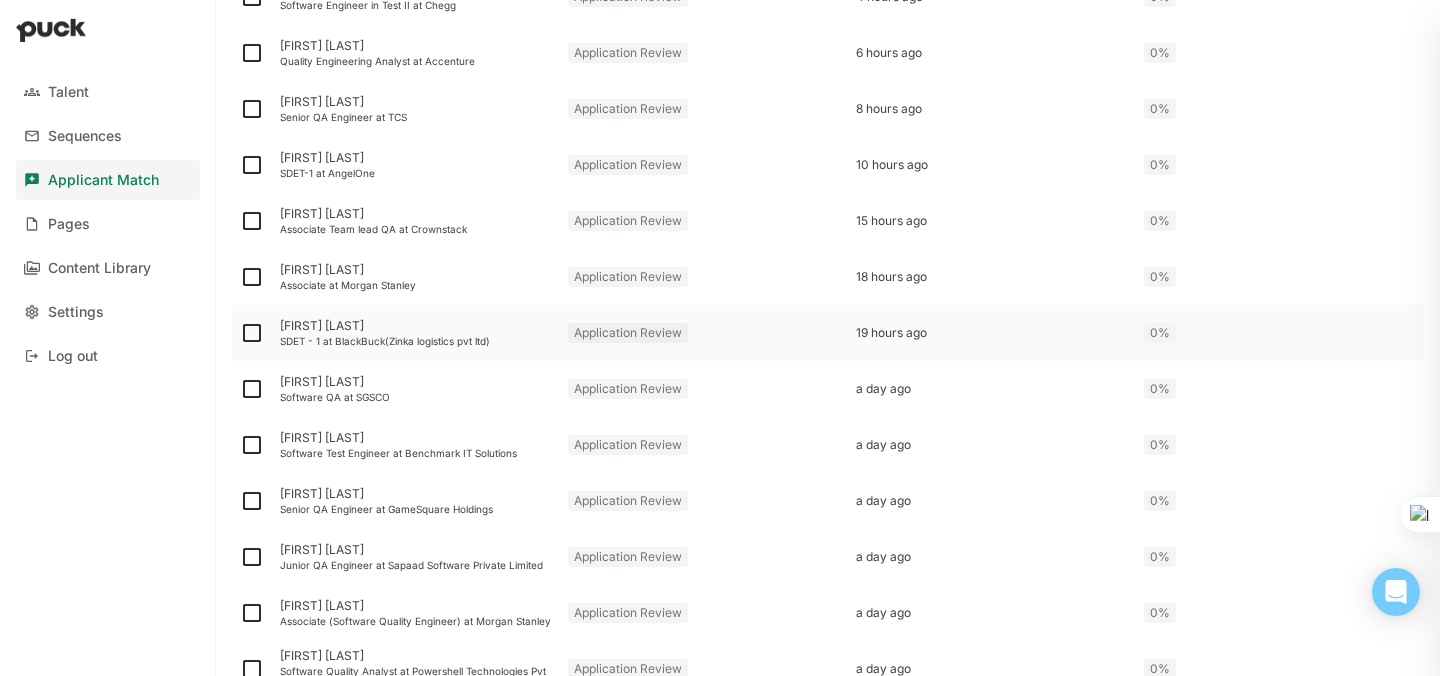 click on "[FIRST] [LAST]" at bounding box center [416, 326] 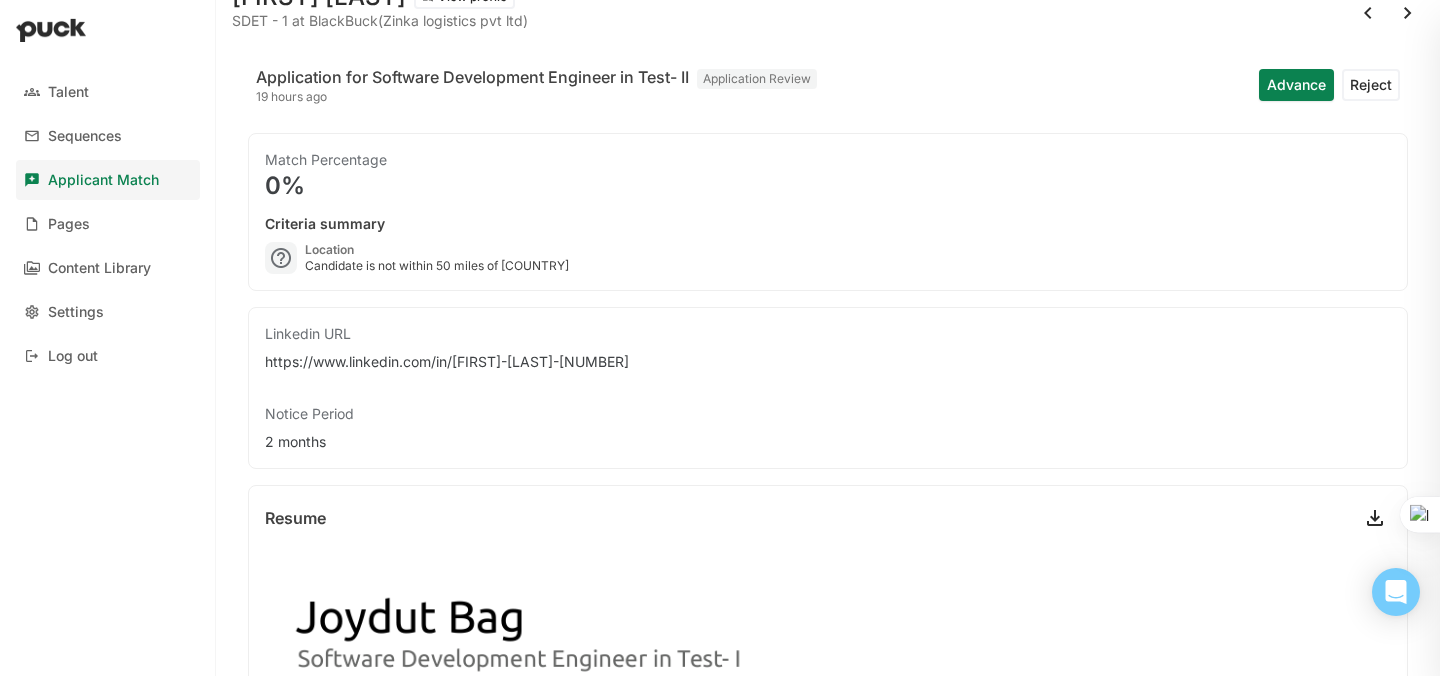 scroll, scrollTop: 0, scrollLeft: 0, axis: both 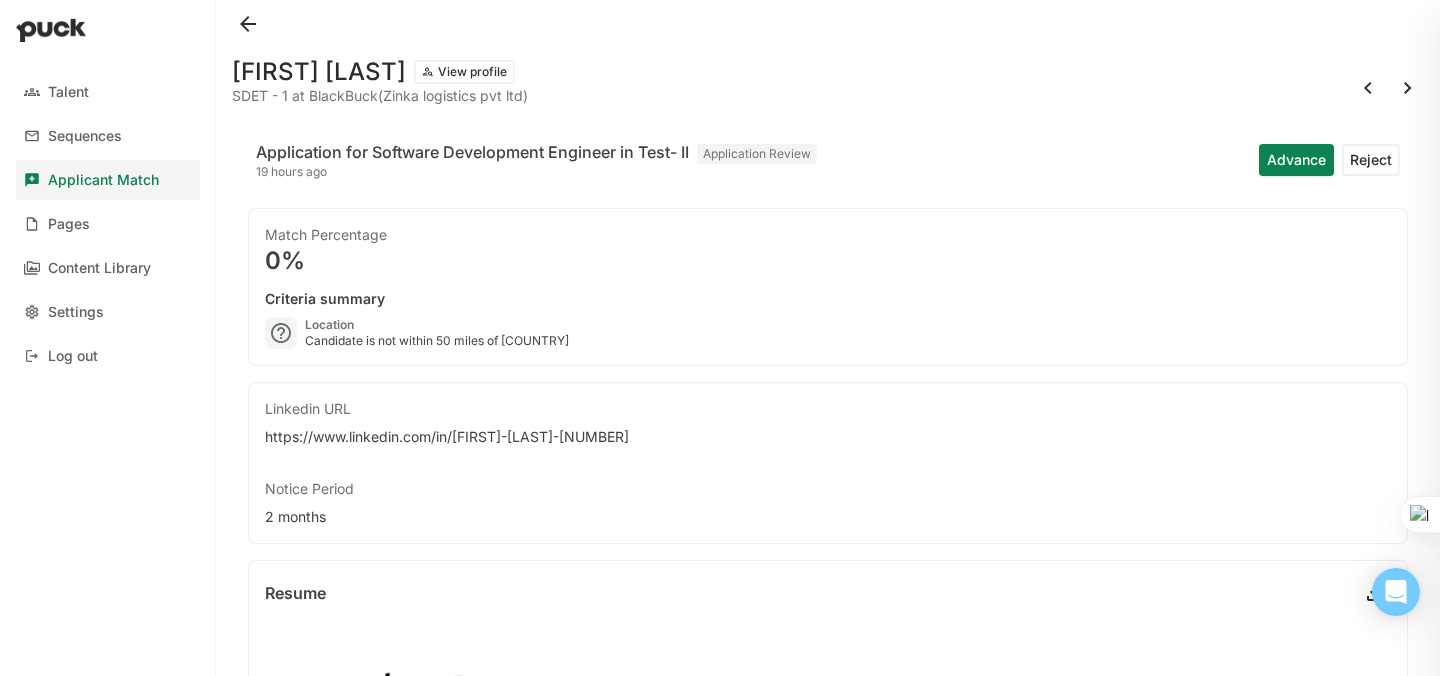 click at bounding box center (248, 24) 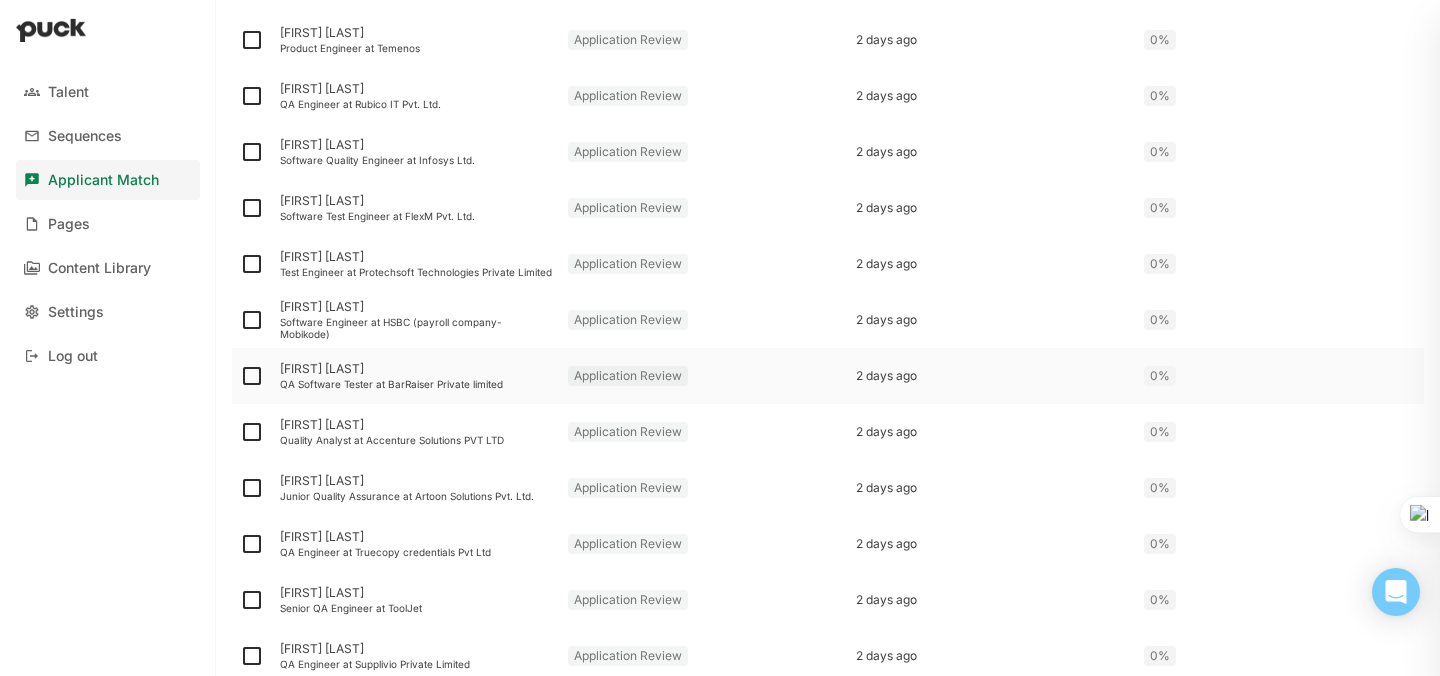 scroll, scrollTop: 1241, scrollLeft: 0, axis: vertical 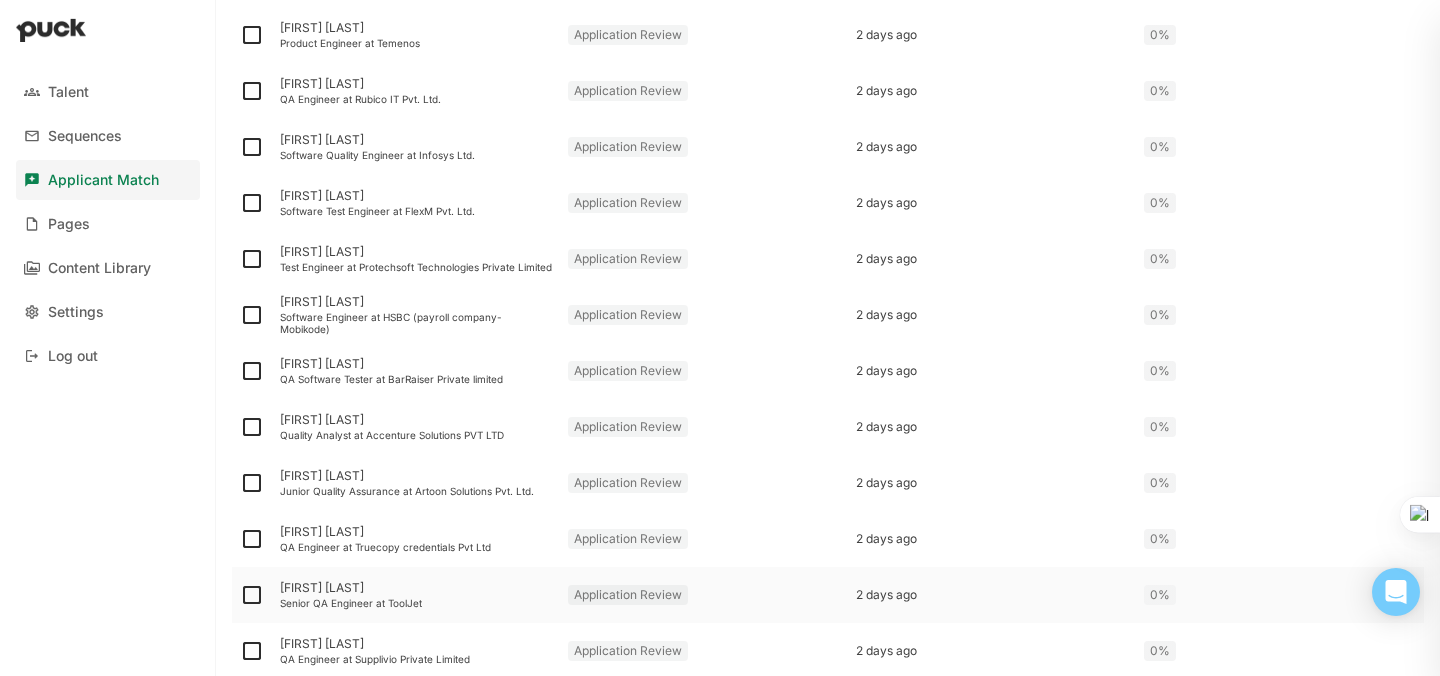 click on "[FIRST] [LAST]" at bounding box center [416, 588] 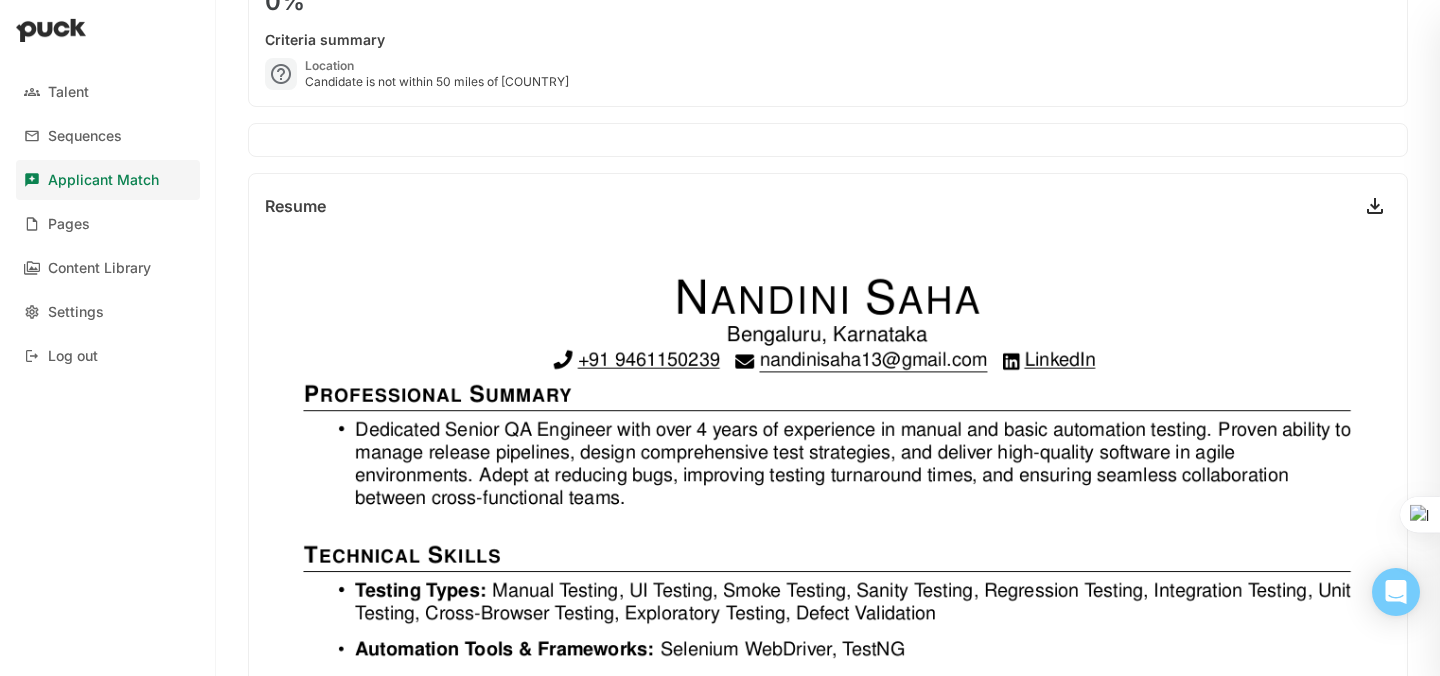 scroll, scrollTop: 0, scrollLeft: 0, axis: both 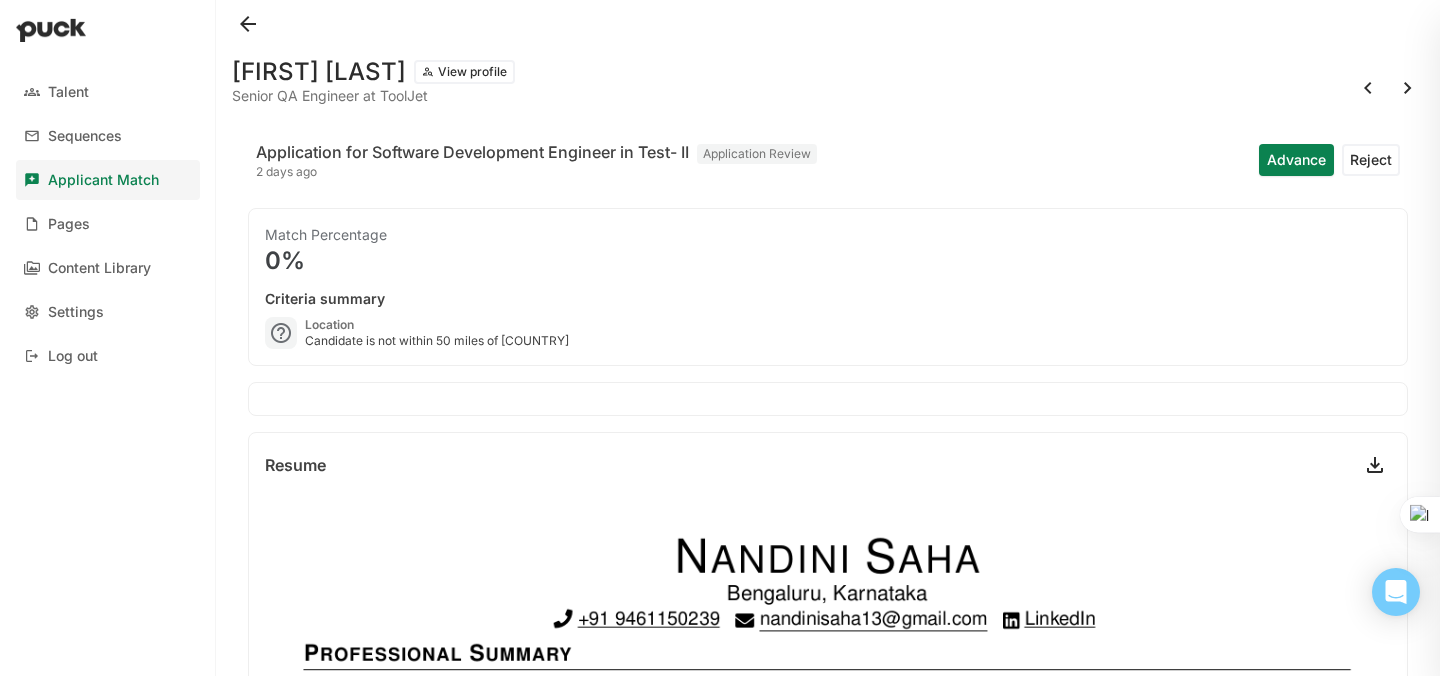 click at bounding box center (248, 24) 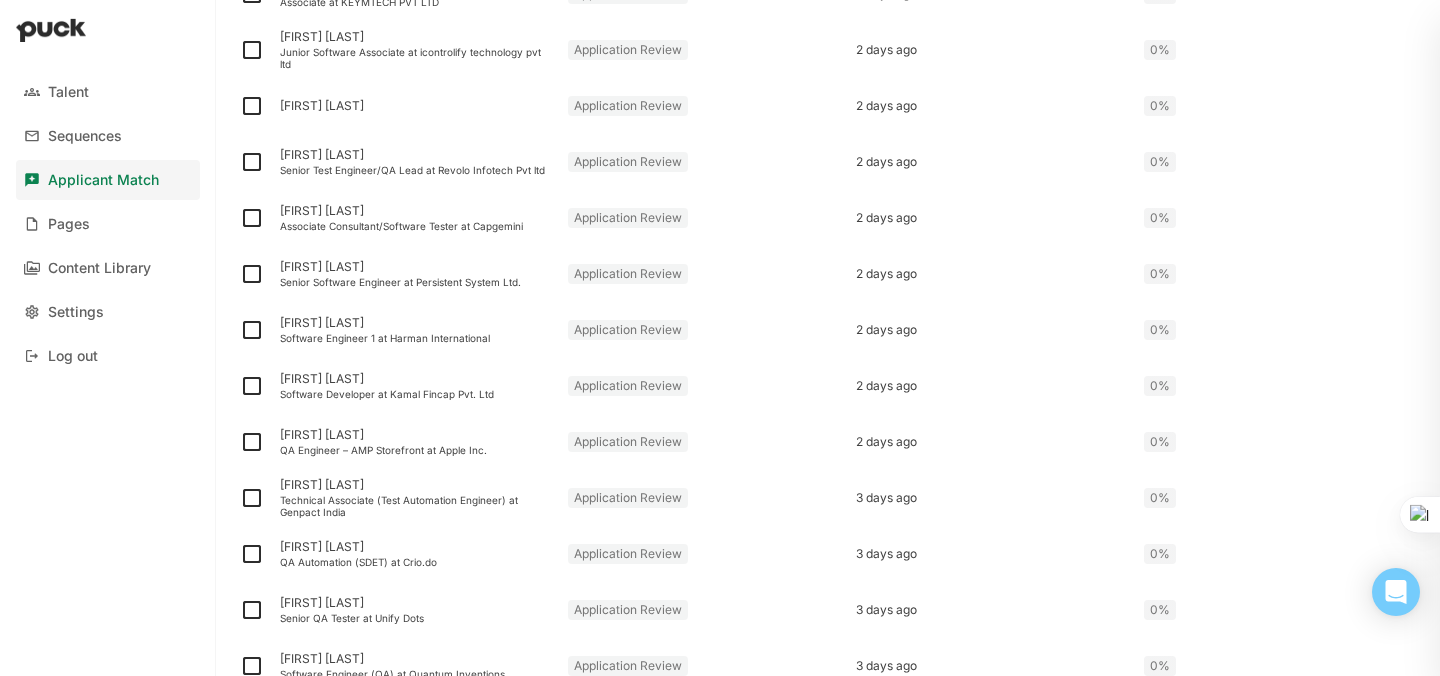scroll, scrollTop: 2606, scrollLeft: 0, axis: vertical 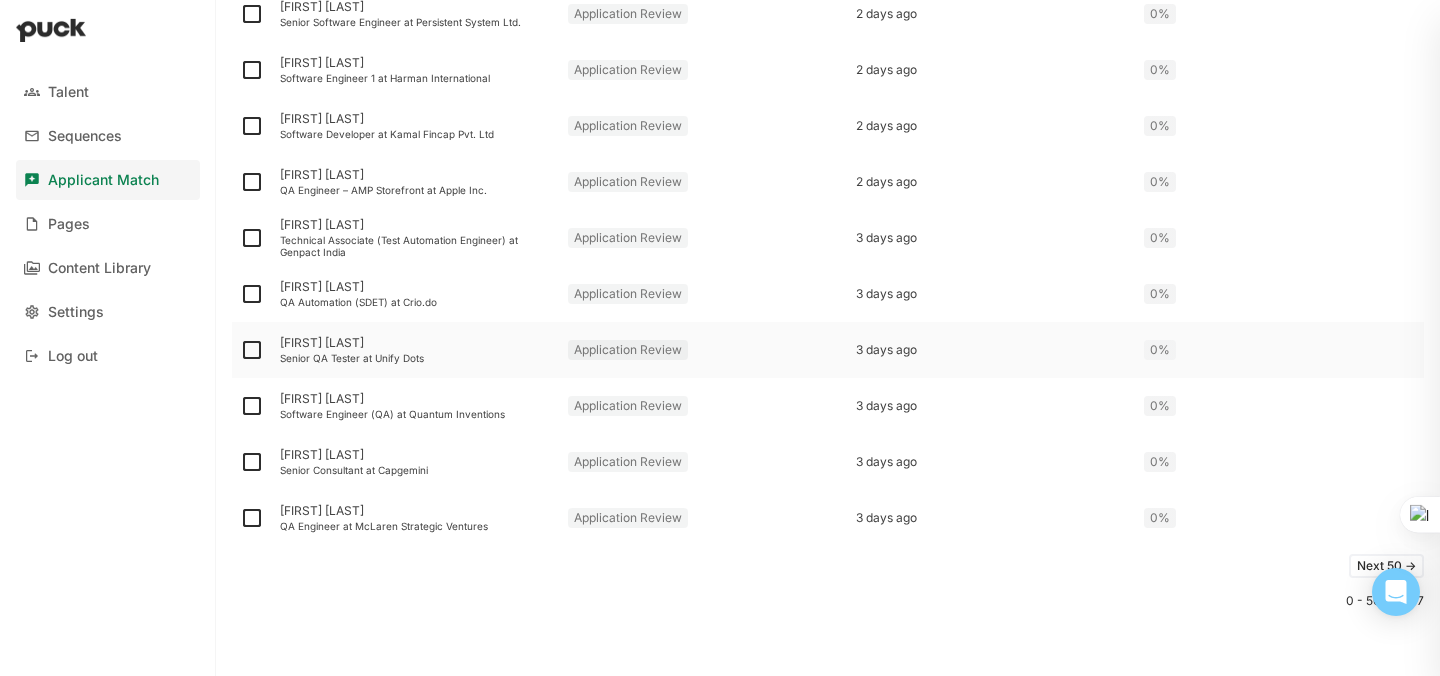 click on "[FIRST] [LAST]" at bounding box center (416, 343) 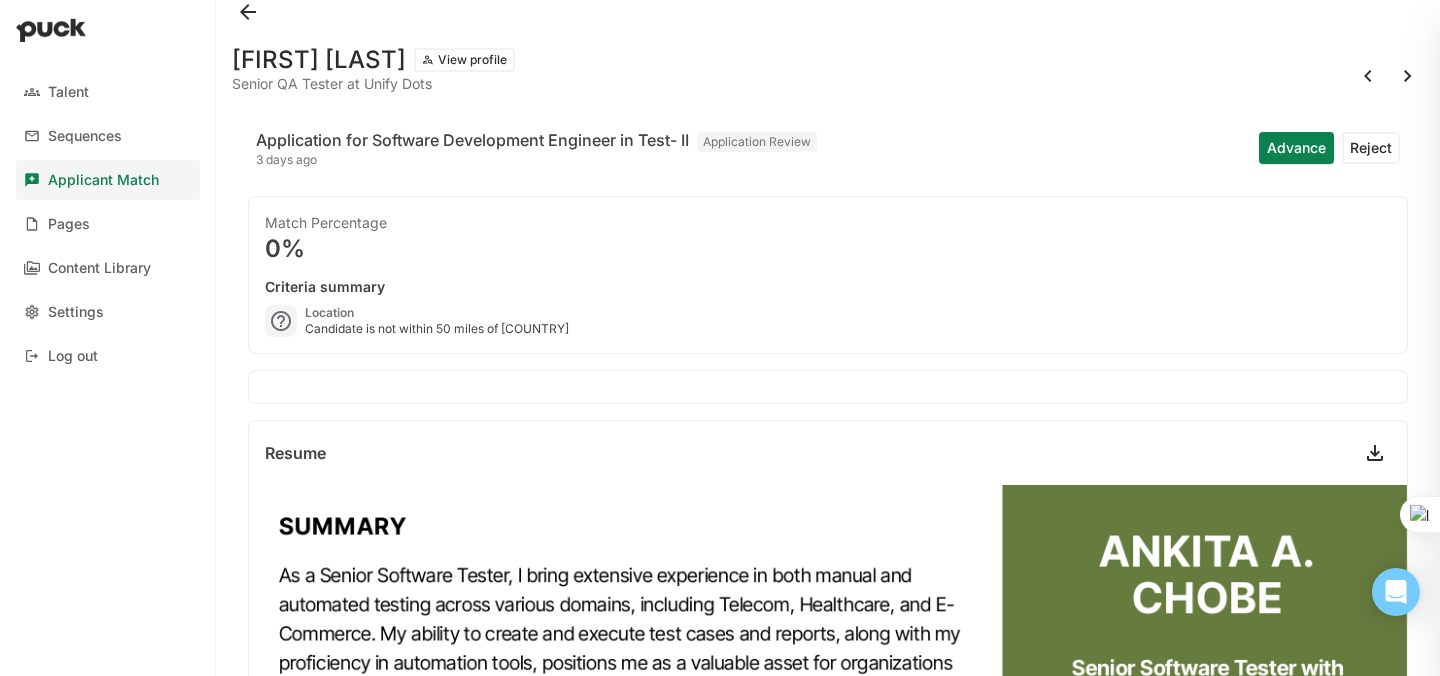 scroll, scrollTop: 0, scrollLeft: 0, axis: both 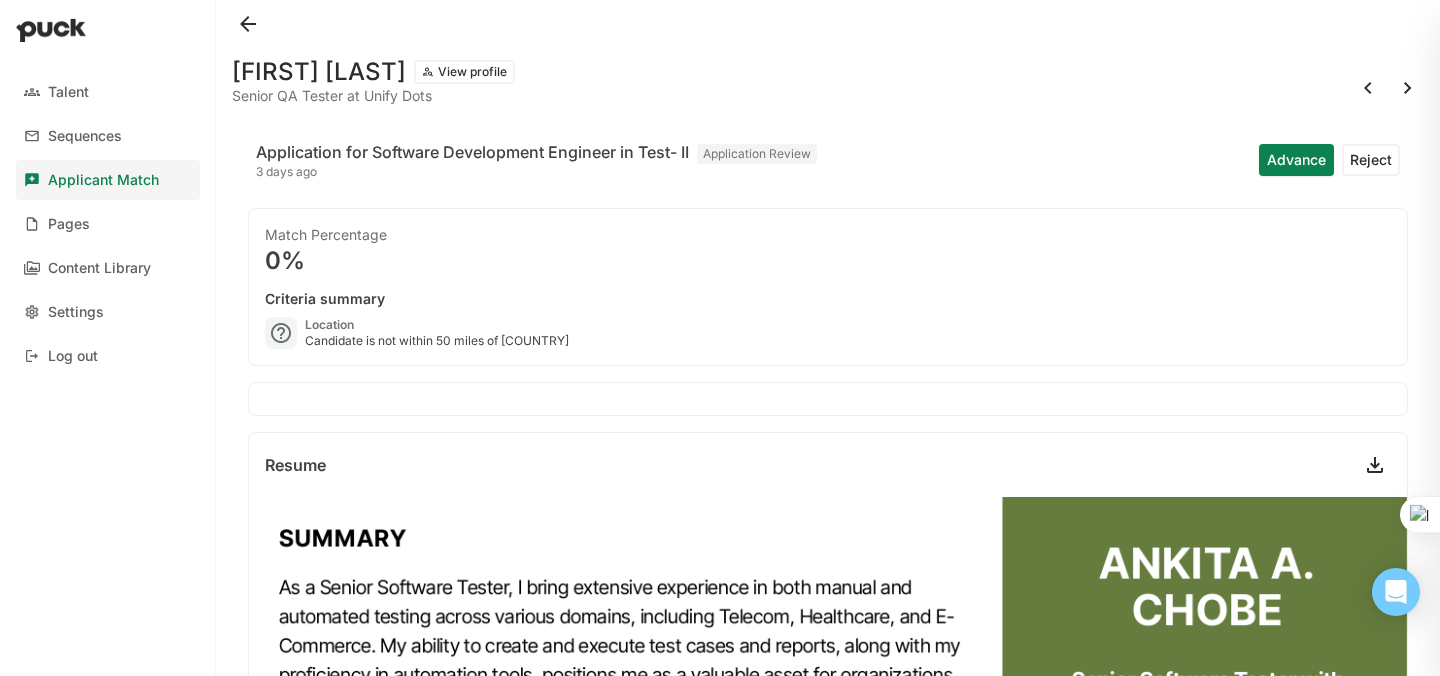 click at bounding box center (248, 24) 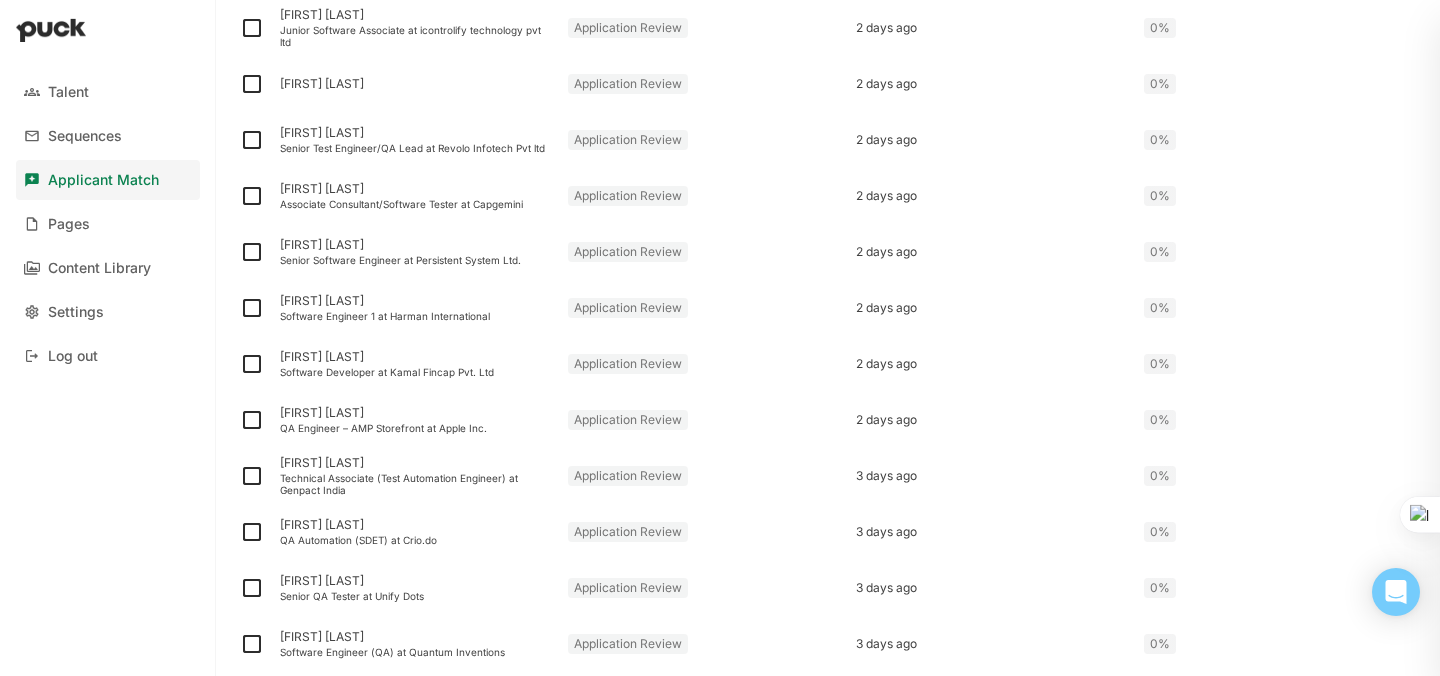 scroll, scrollTop: 2366, scrollLeft: 0, axis: vertical 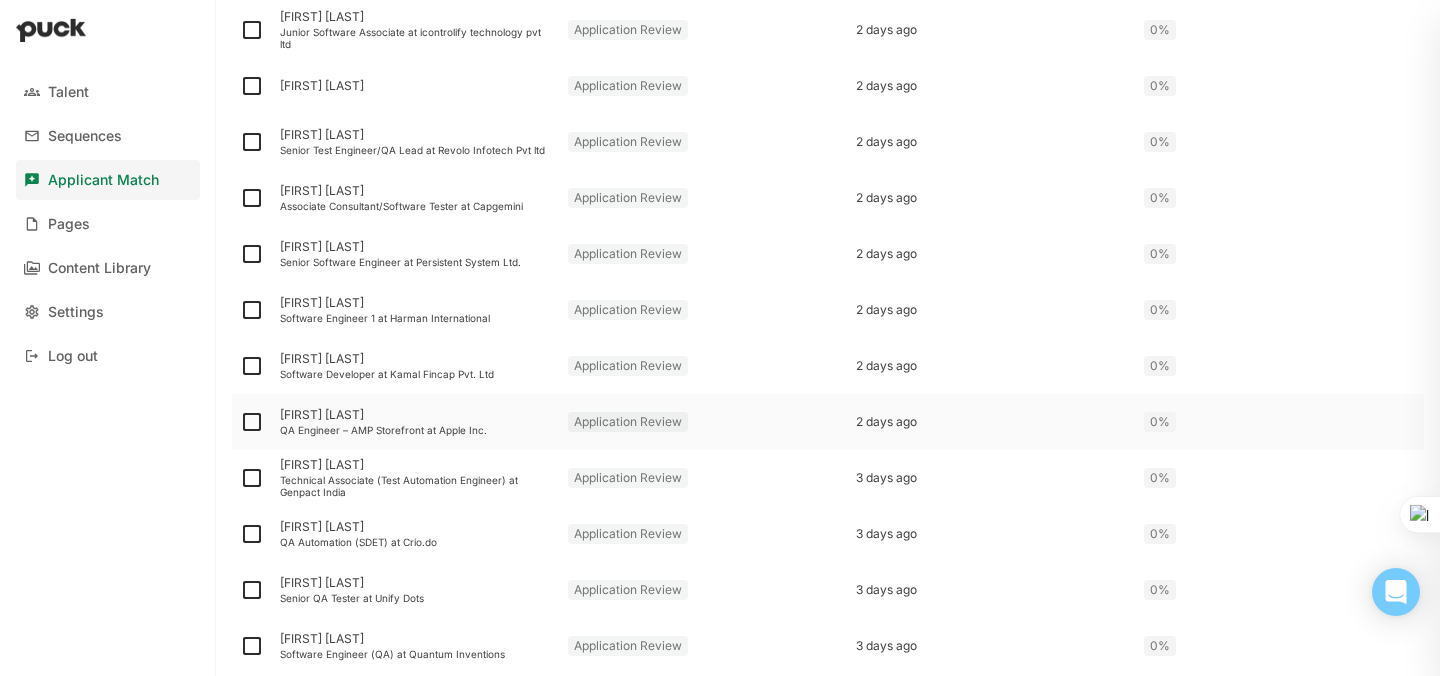 click on "[FIRST] [LAST]" at bounding box center (416, 415) 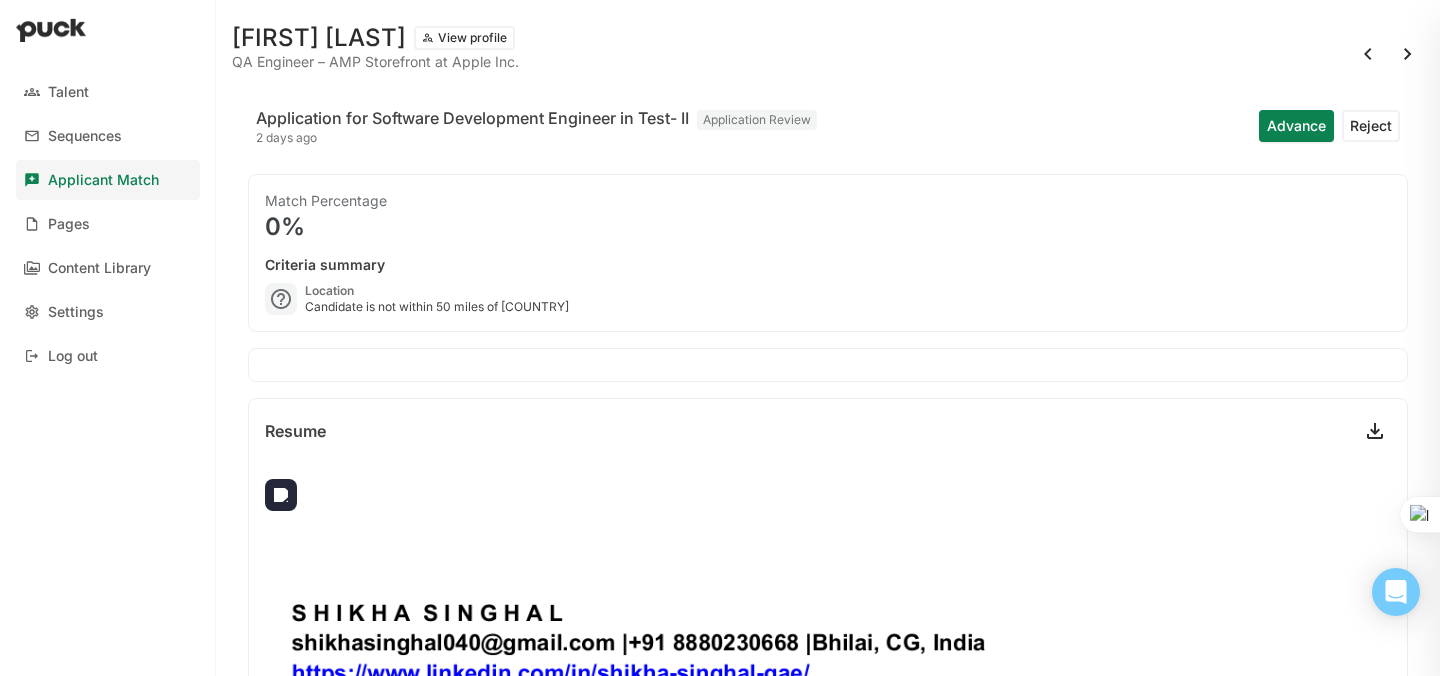 scroll, scrollTop: 0, scrollLeft: 0, axis: both 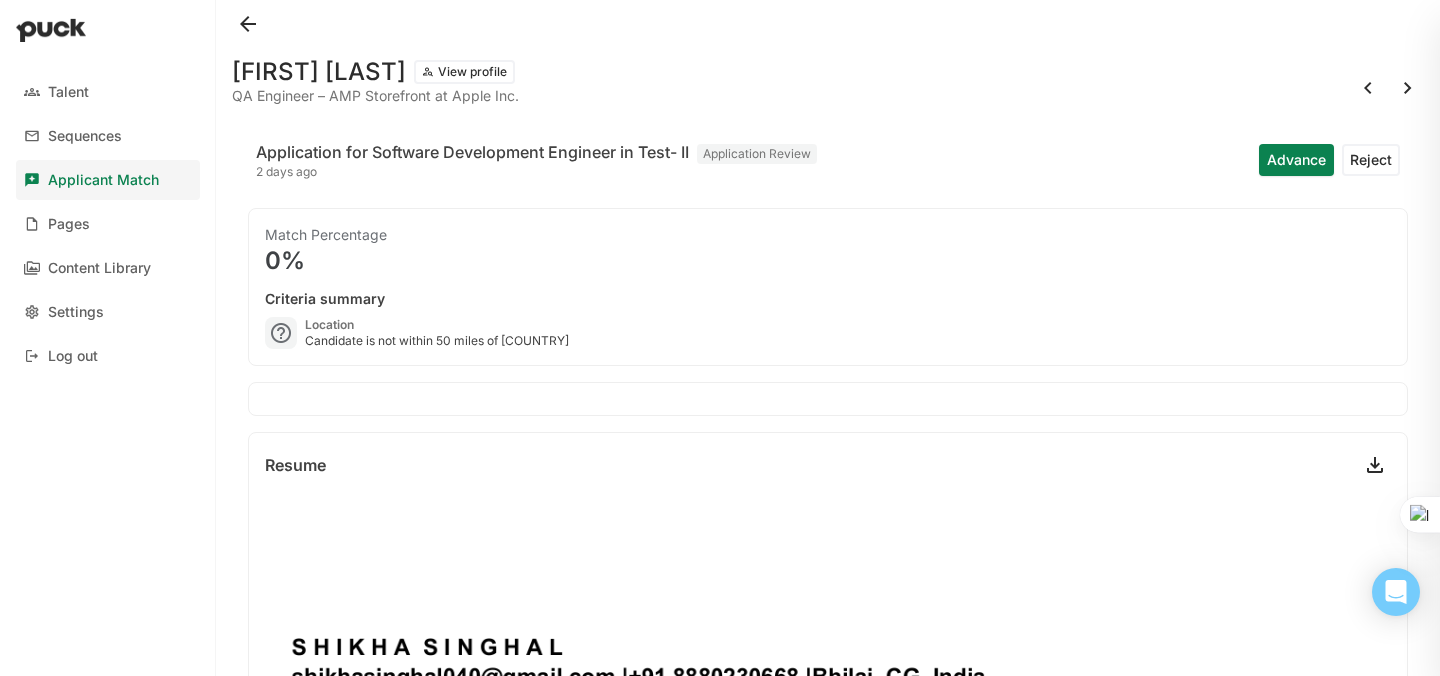 click at bounding box center (248, 24) 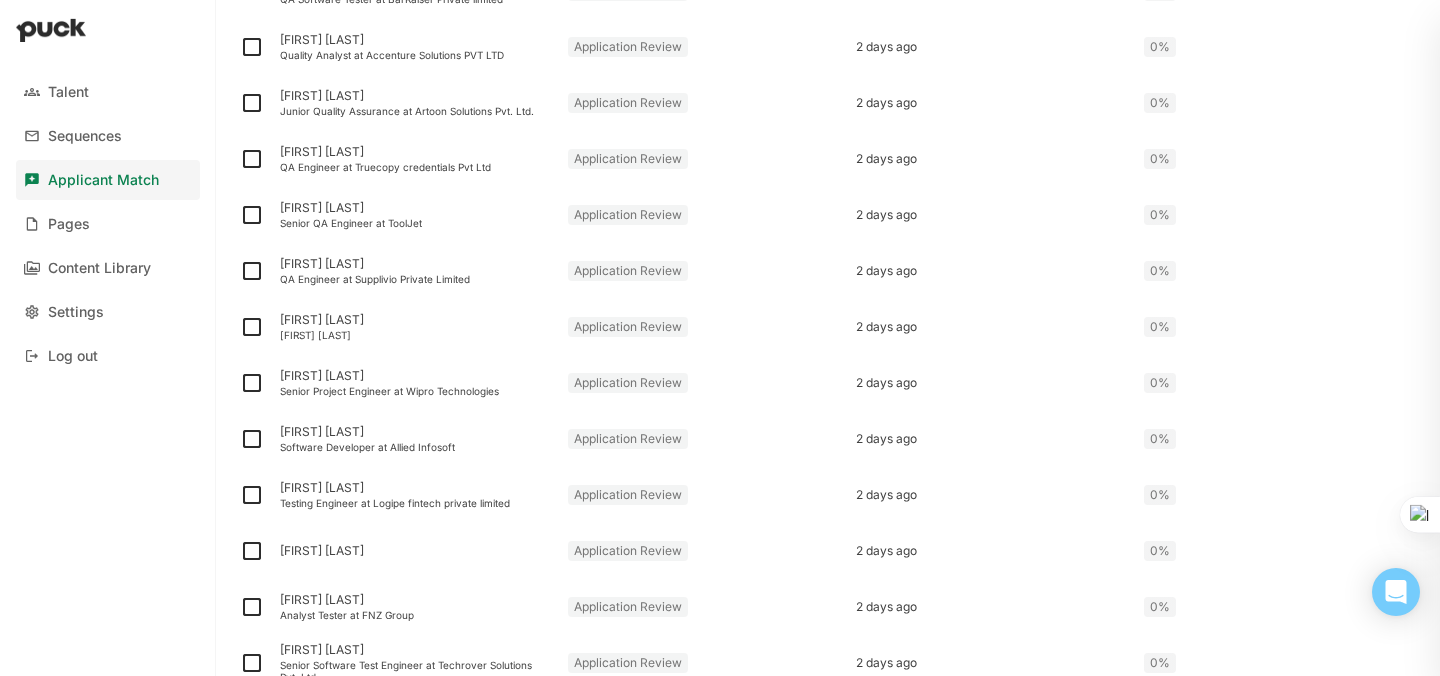 scroll, scrollTop: 1572, scrollLeft: 0, axis: vertical 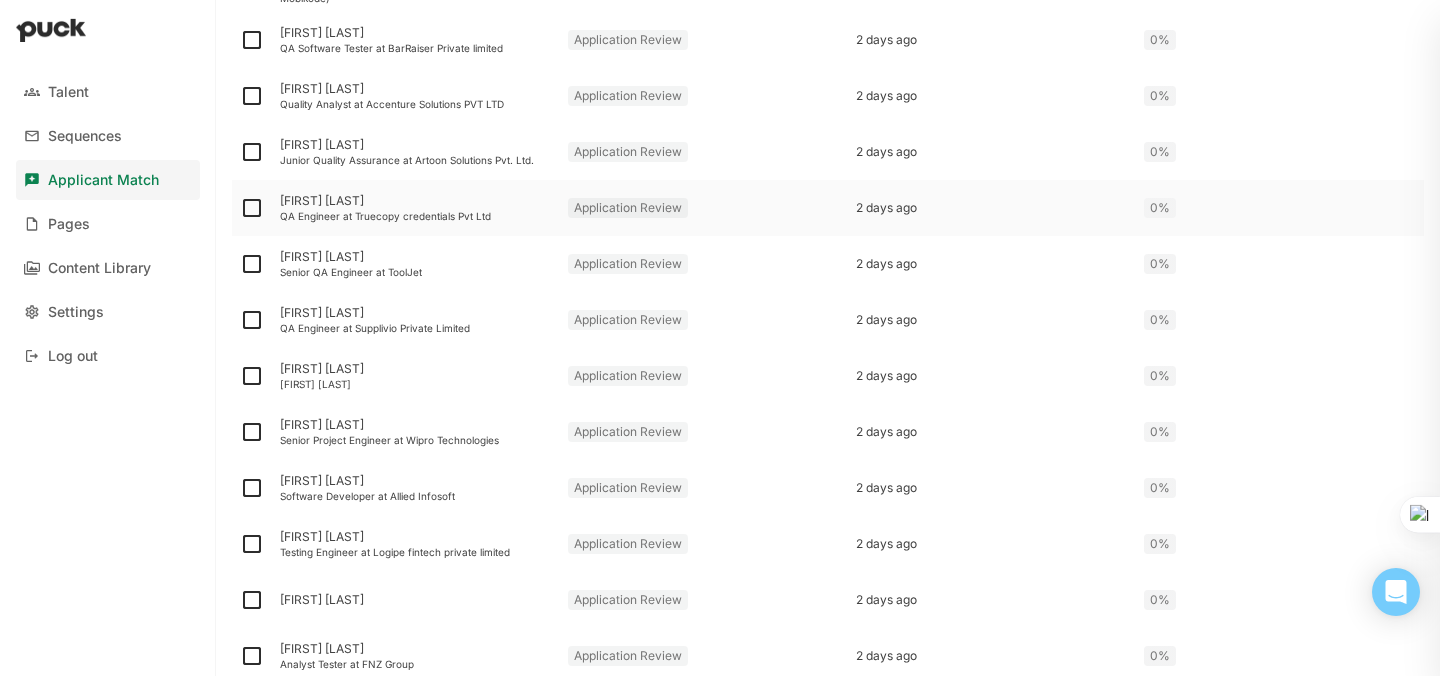 click on "[FIRST] [LAST]" at bounding box center (416, 201) 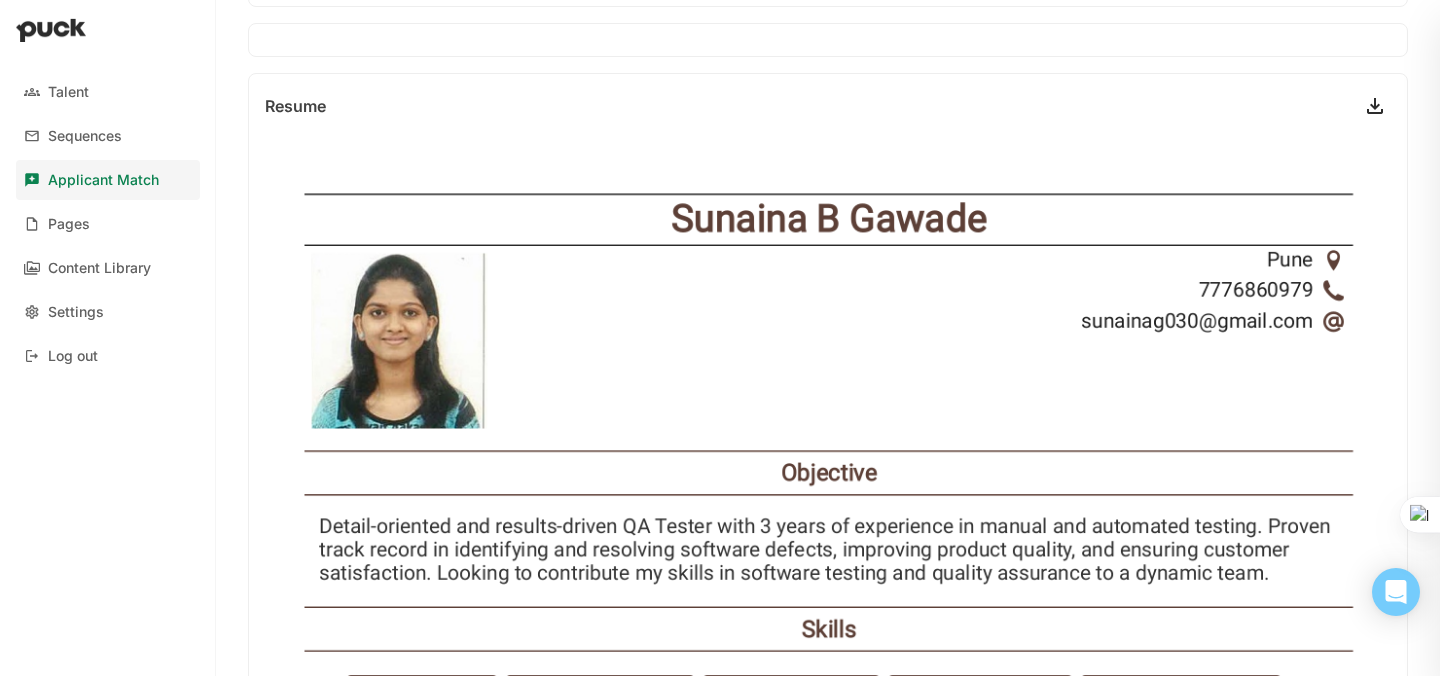 scroll, scrollTop: 0, scrollLeft: 0, axis: both 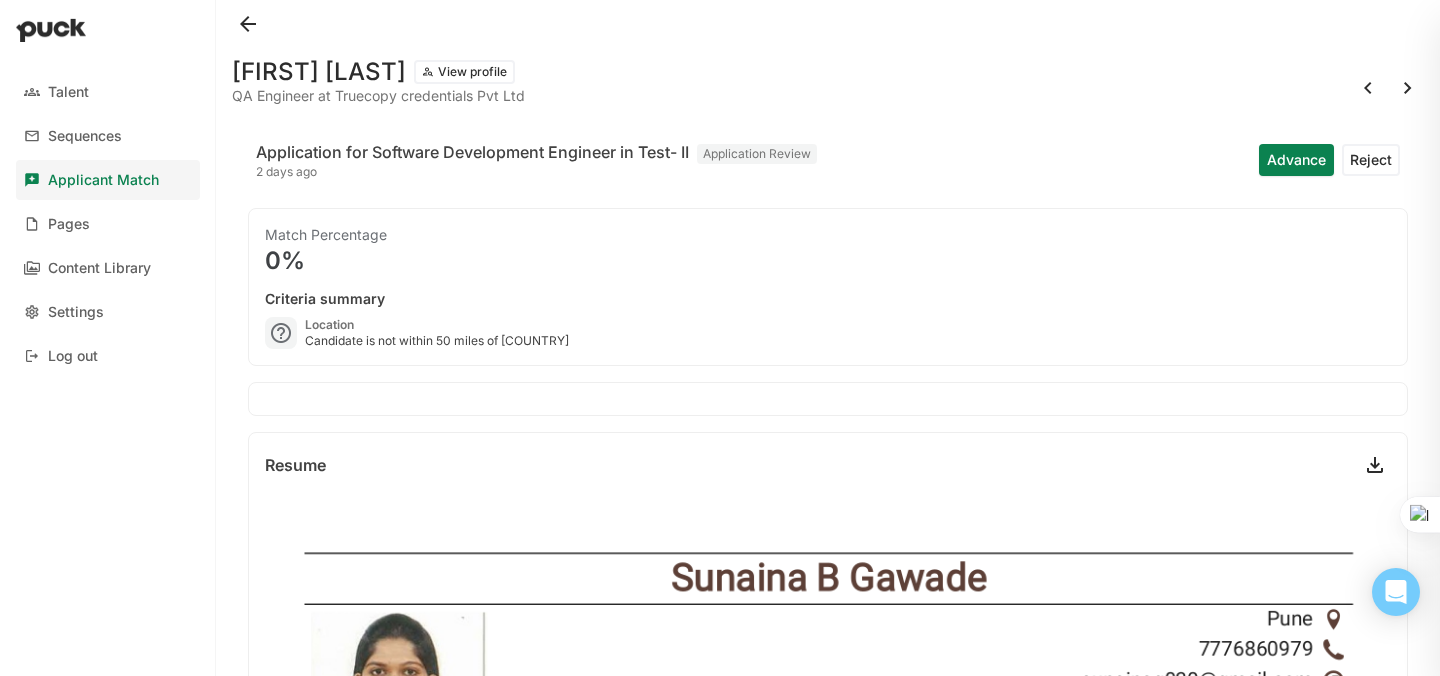 click at bounding box center (248, 24) 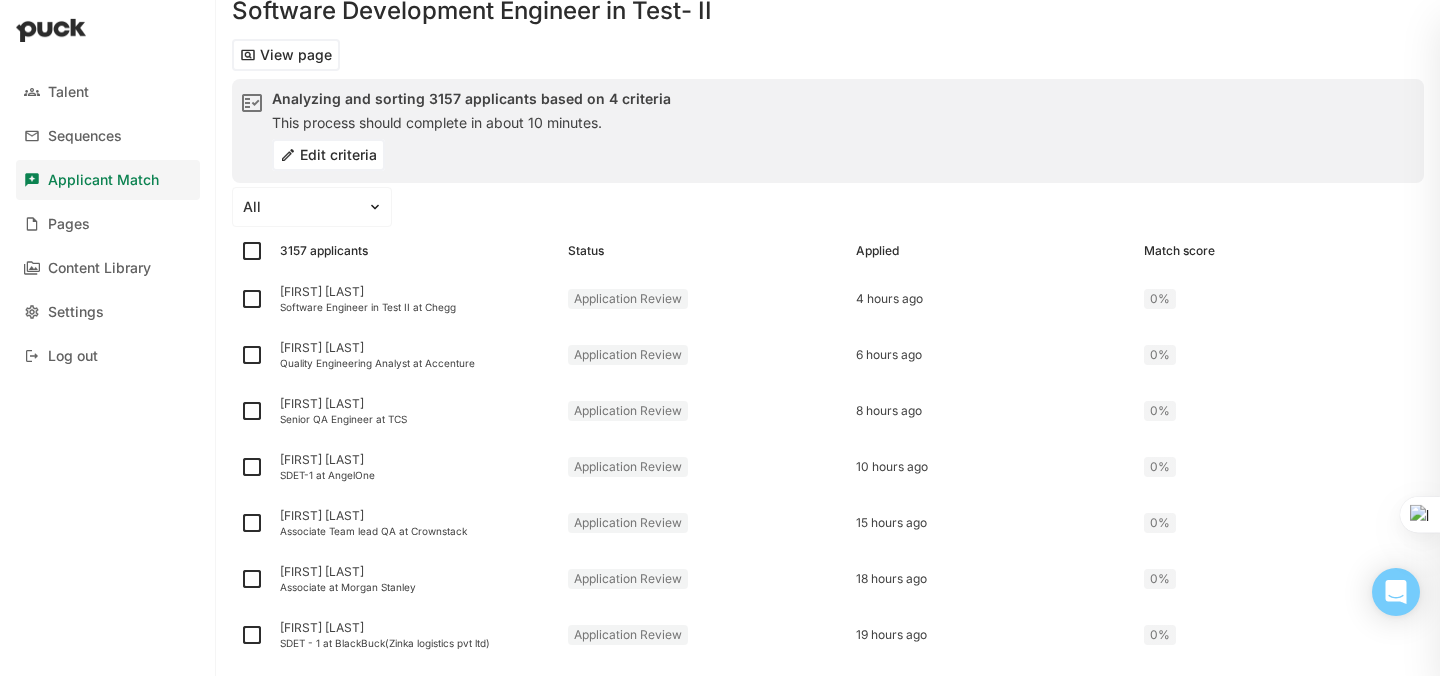 scroll, scrollTop: 83, scrollLeft: 0, axis: vertical 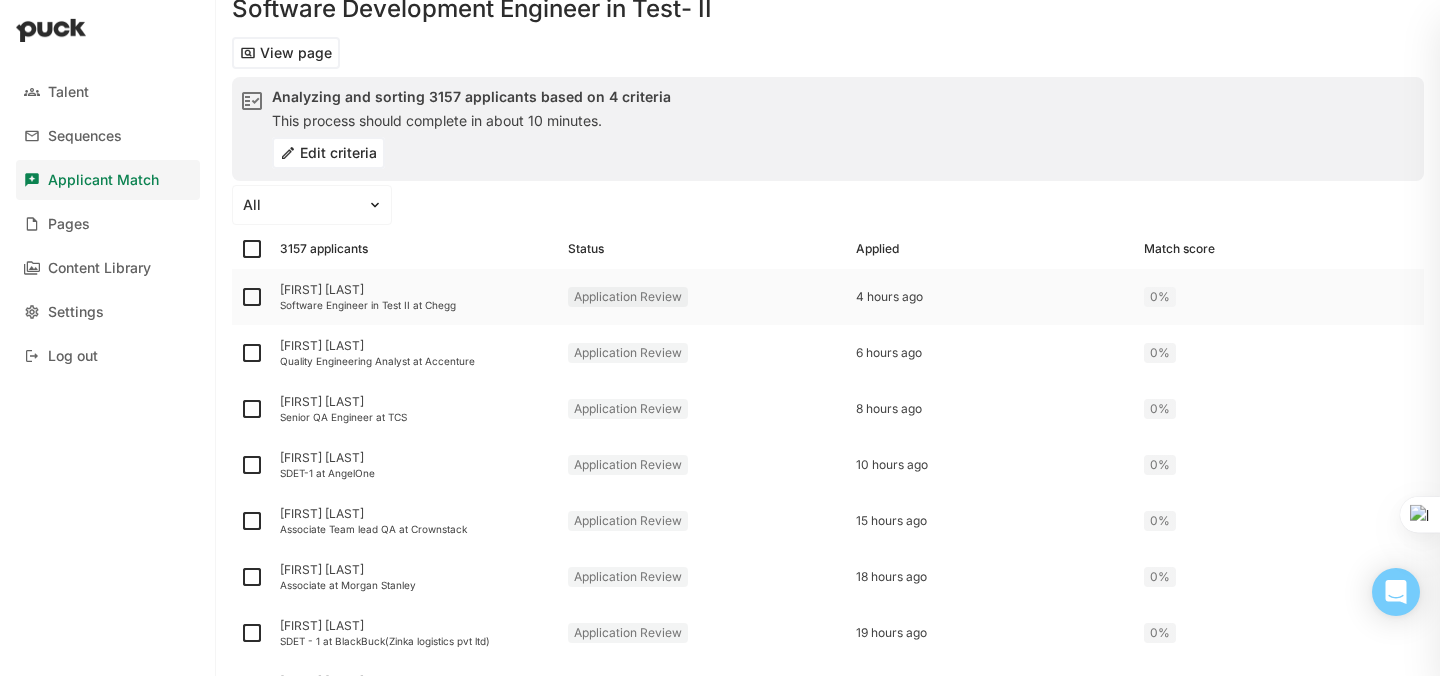 click at bounding box center [252, 297] 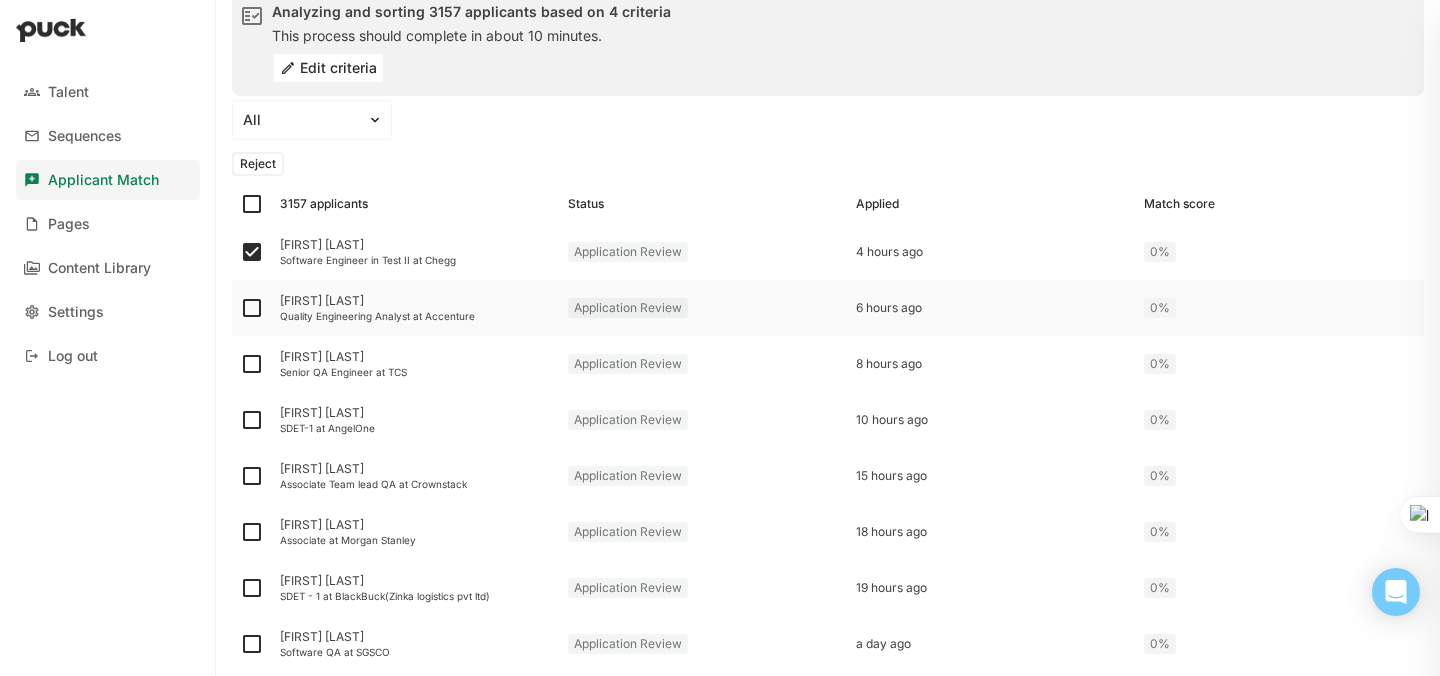 scroll, scrollTop: 175, scrollLeft: 0, axis: vertical 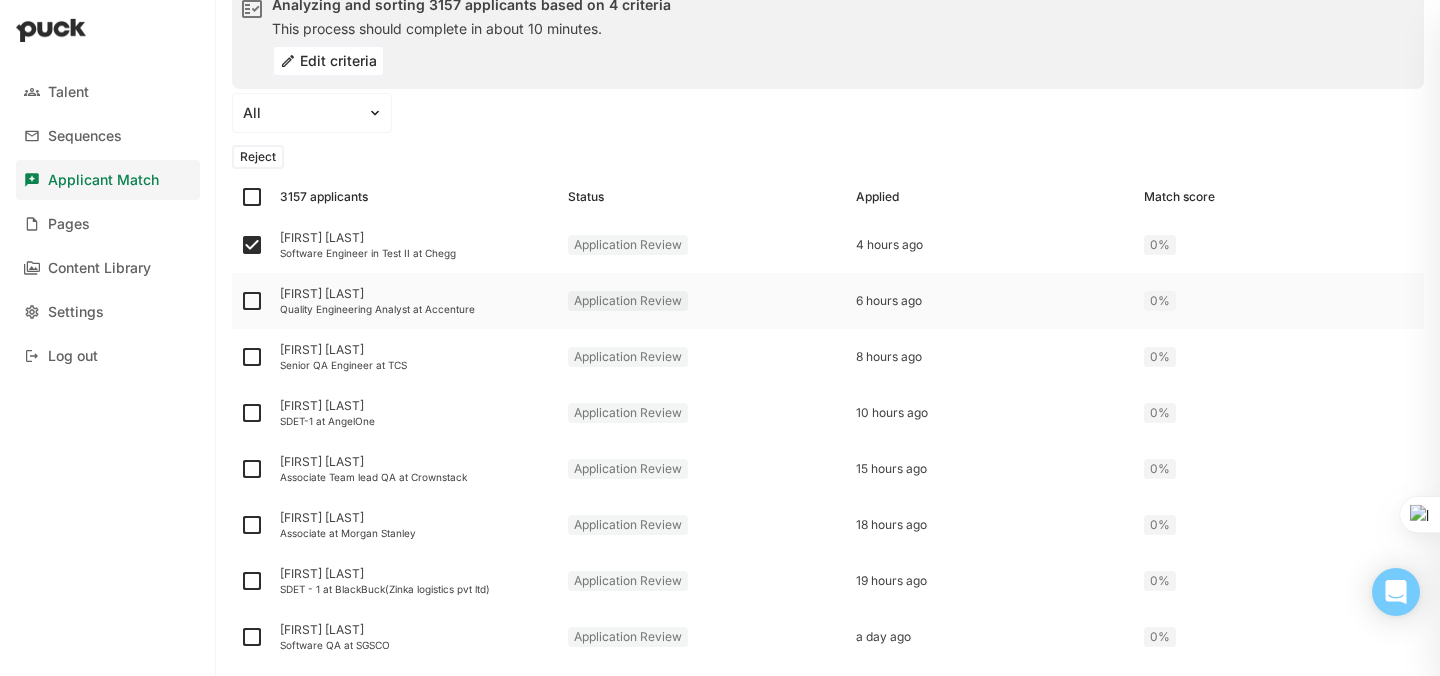 click at bounding box center (252, 301) 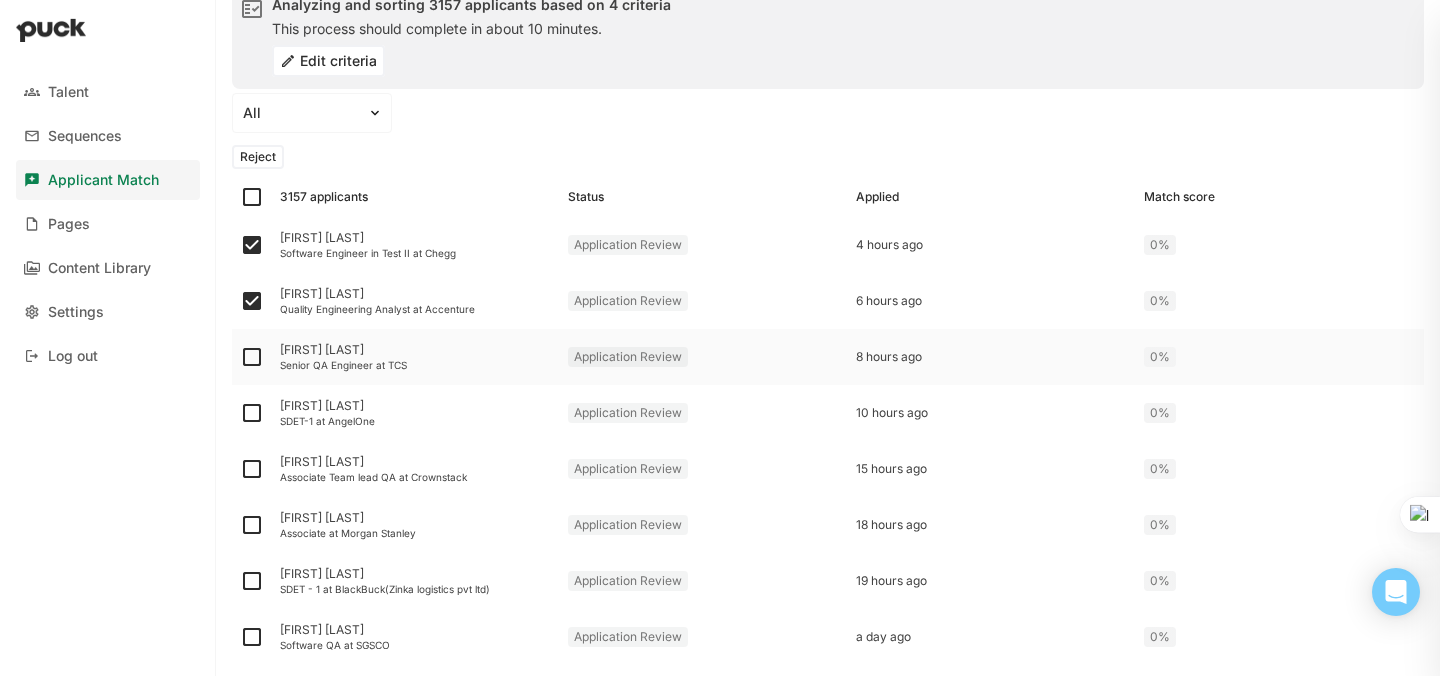 click at bounding box center [252, 357] 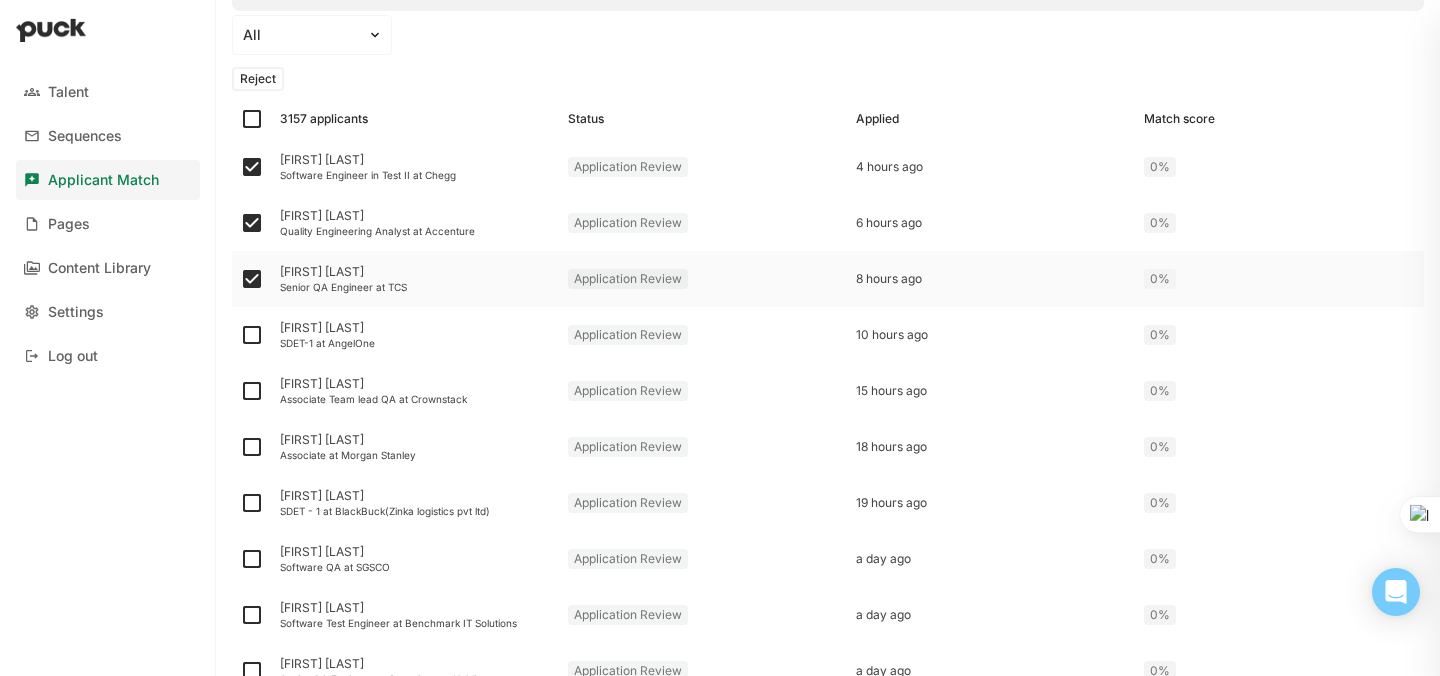 scroll, scrollTop: 269, scrollLeft: 0, axis: vertical 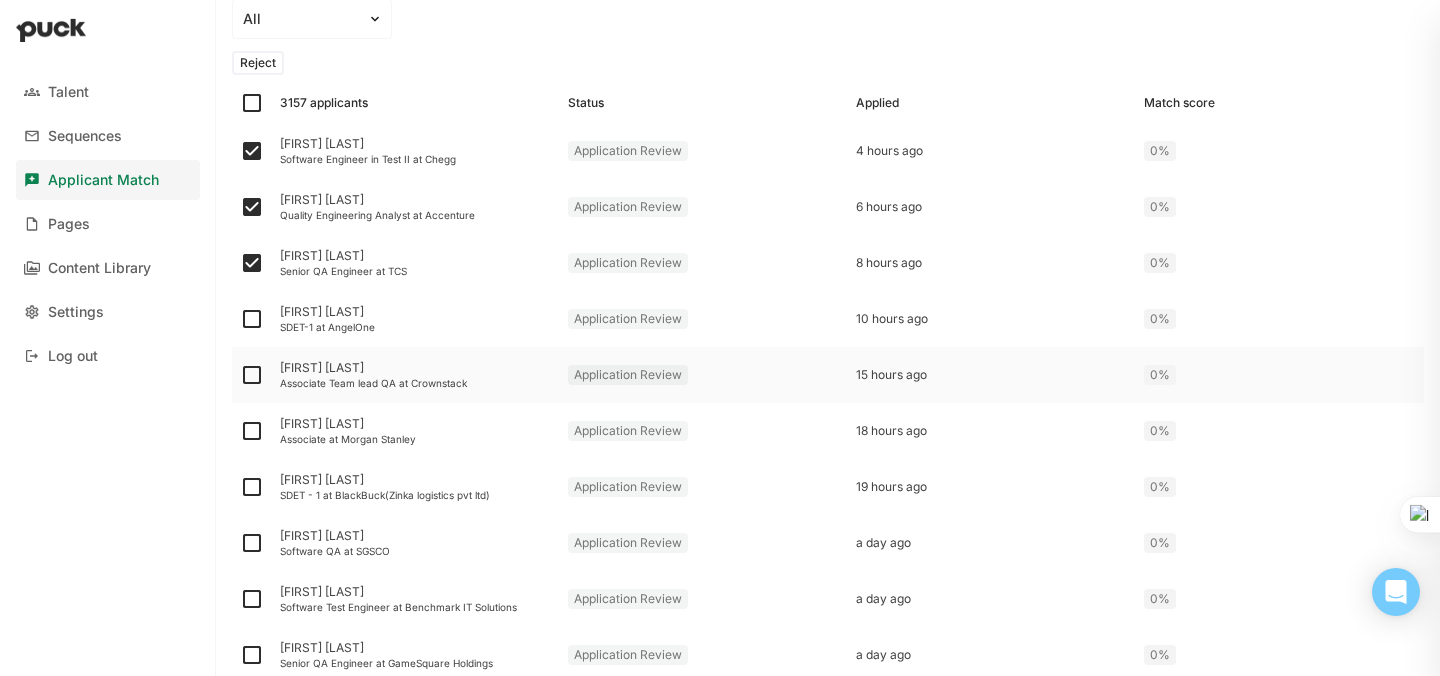 click at bounding box center (252, 375) 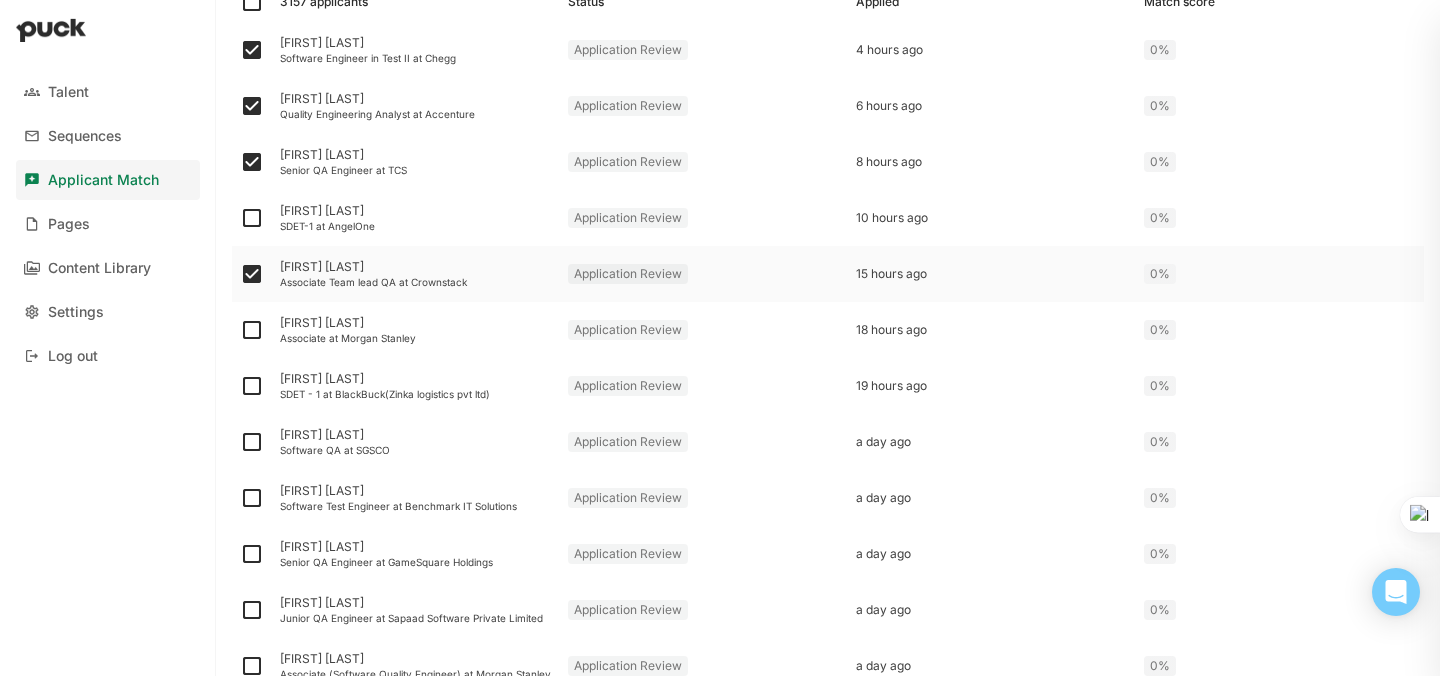scroll, scrollTop: 371, scrollLeft: 0, axis: vertical 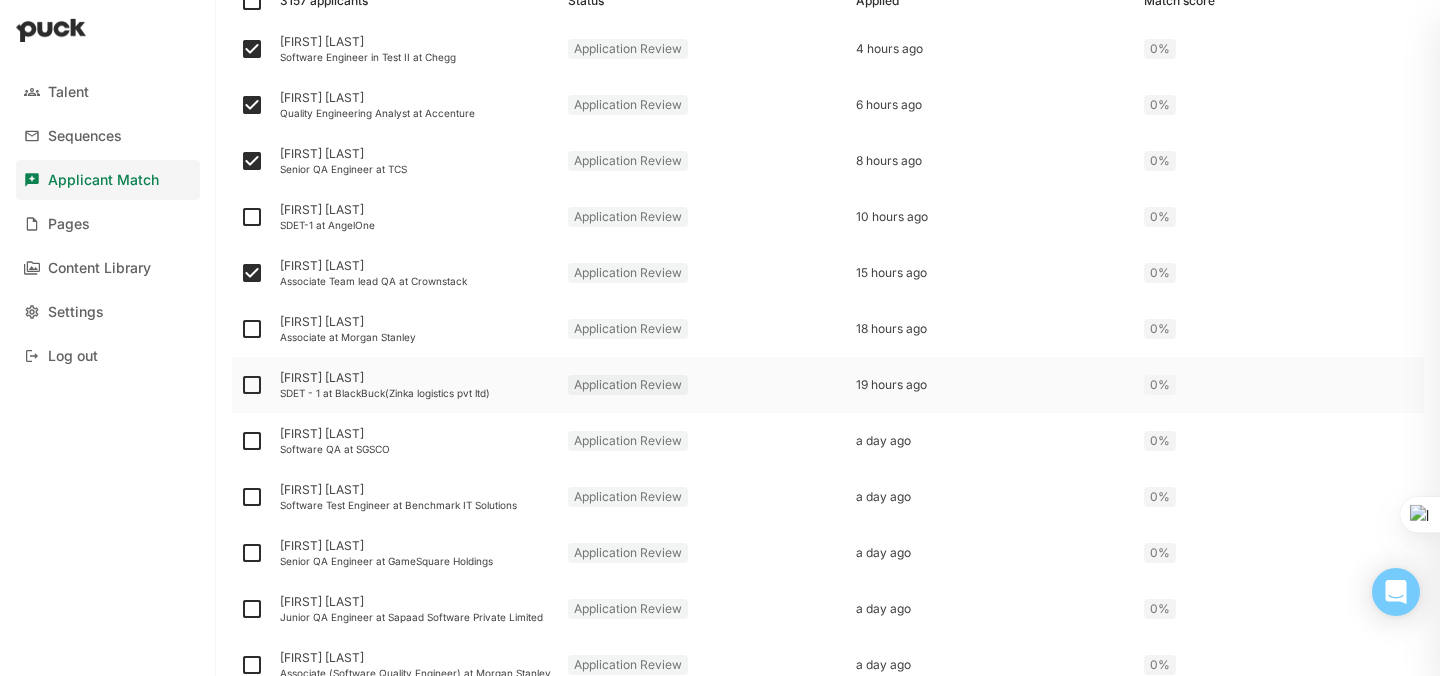 click at bounding box center (252, 385) 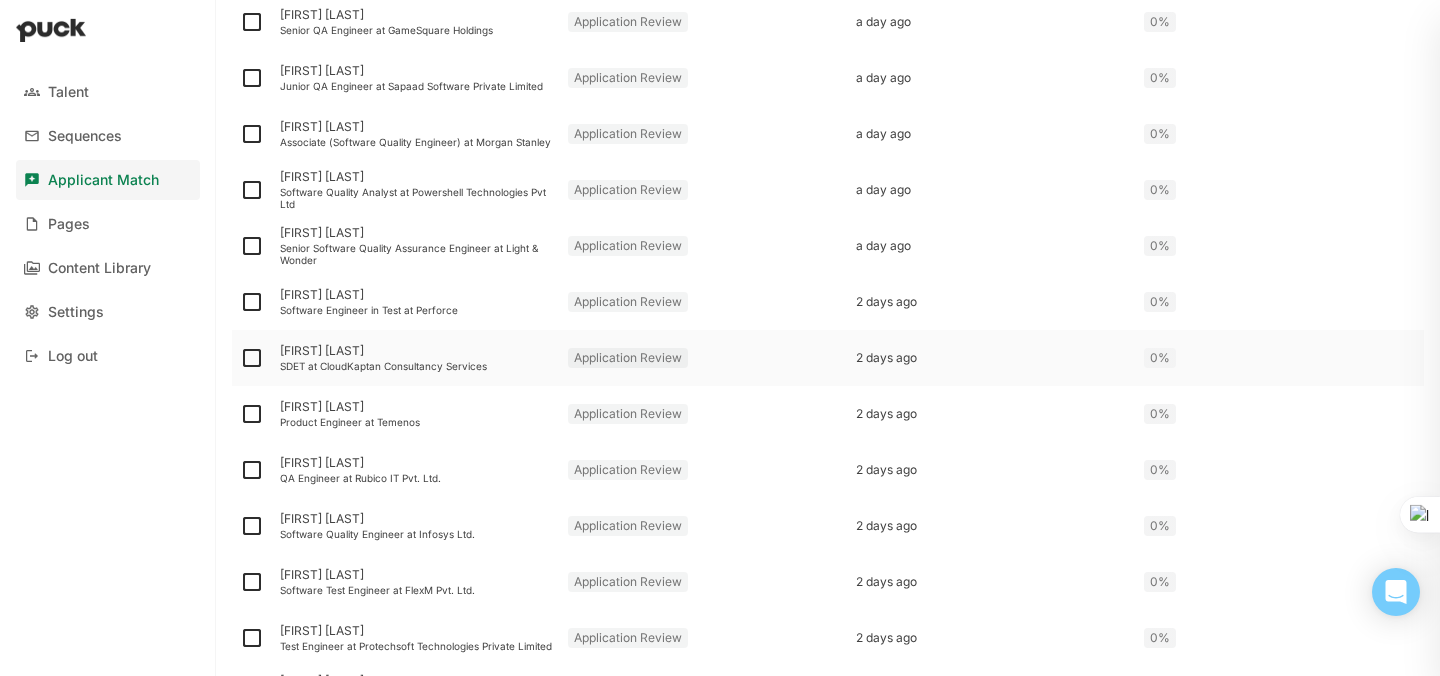 scroll, scrollTop: 905, scrollLeft: 0, axis: vertical 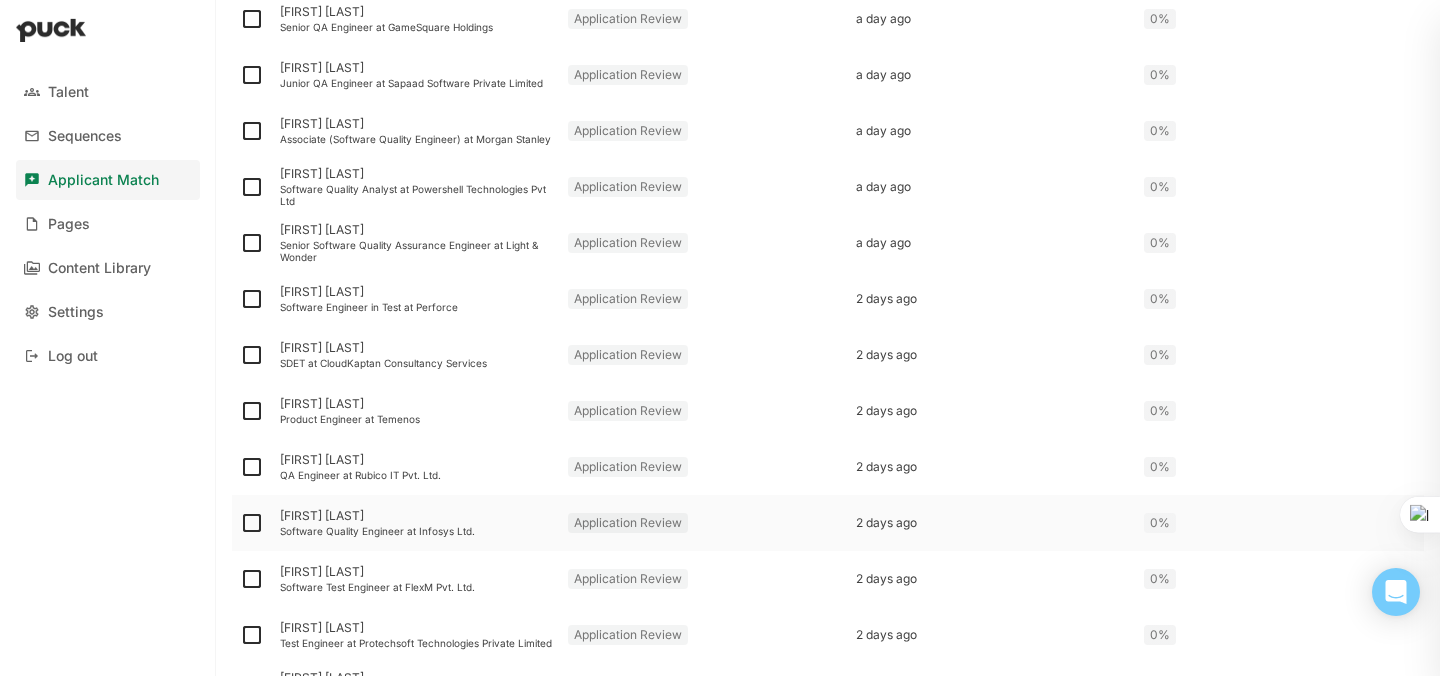 click at bounding box center (252, 523) 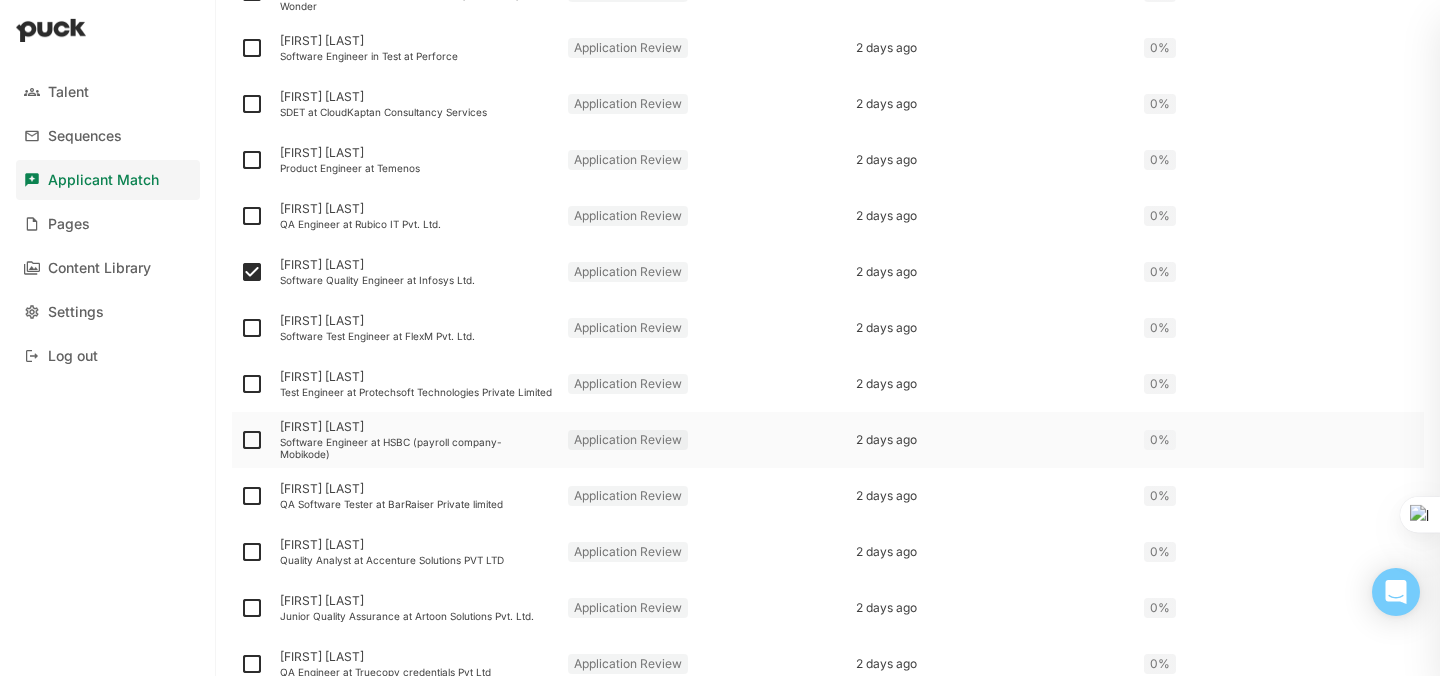 scroll, scrollTop: 1173, scrollLeft: 0, axis: vertical 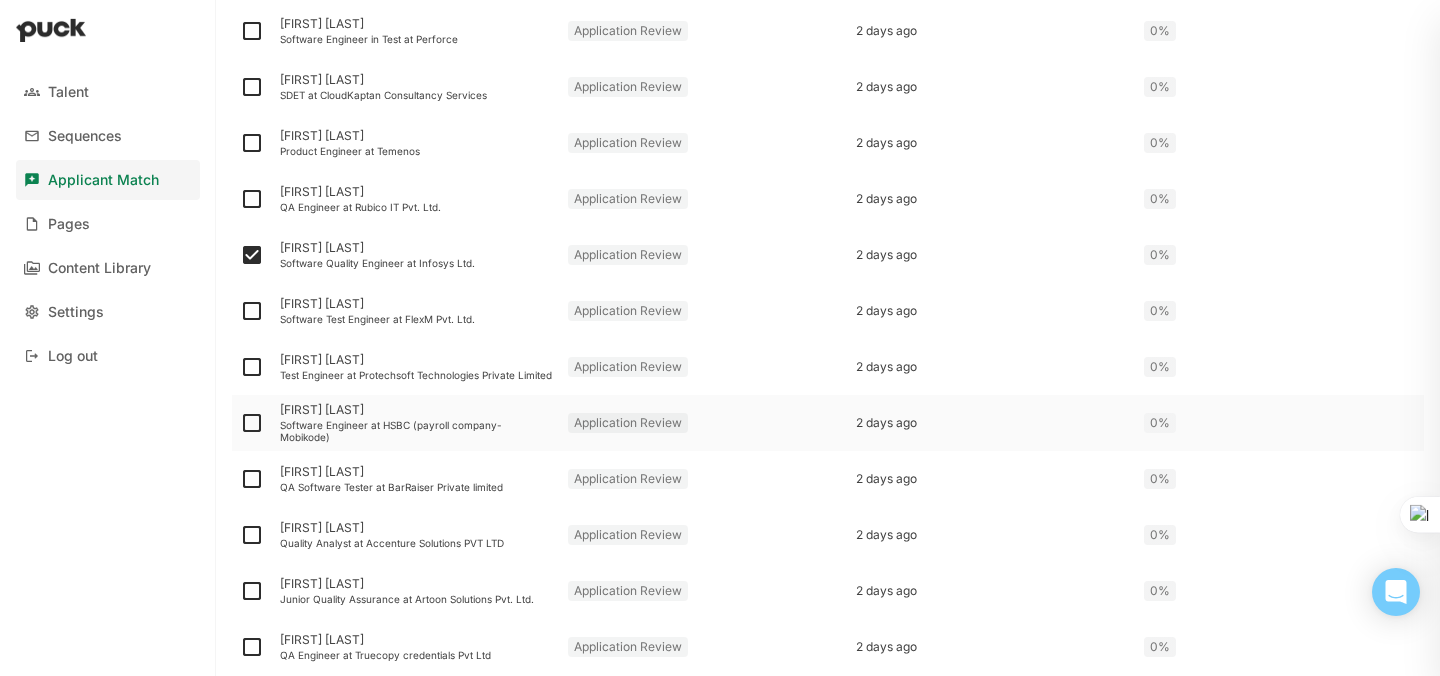 click at bounding box center (252, 423) 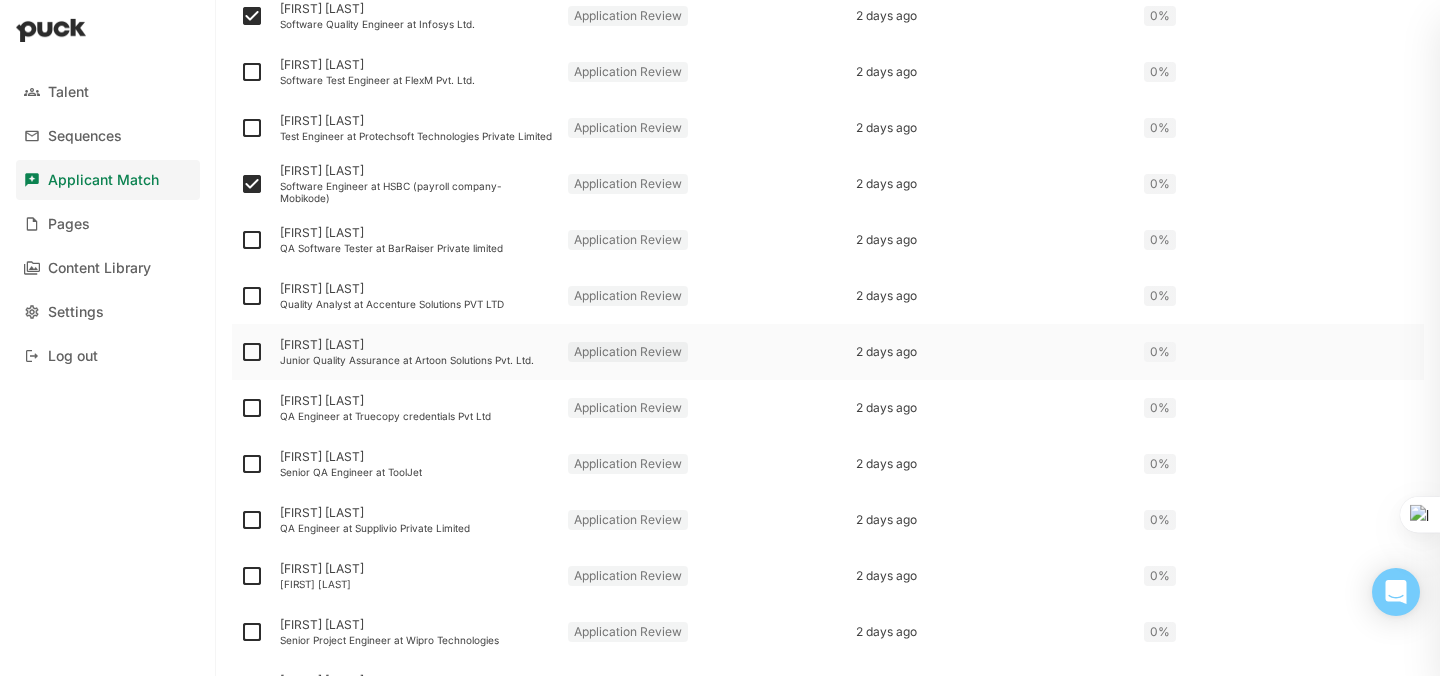 scroll, scrollTop: 1426, scrollLeft: 0, axis: vertical 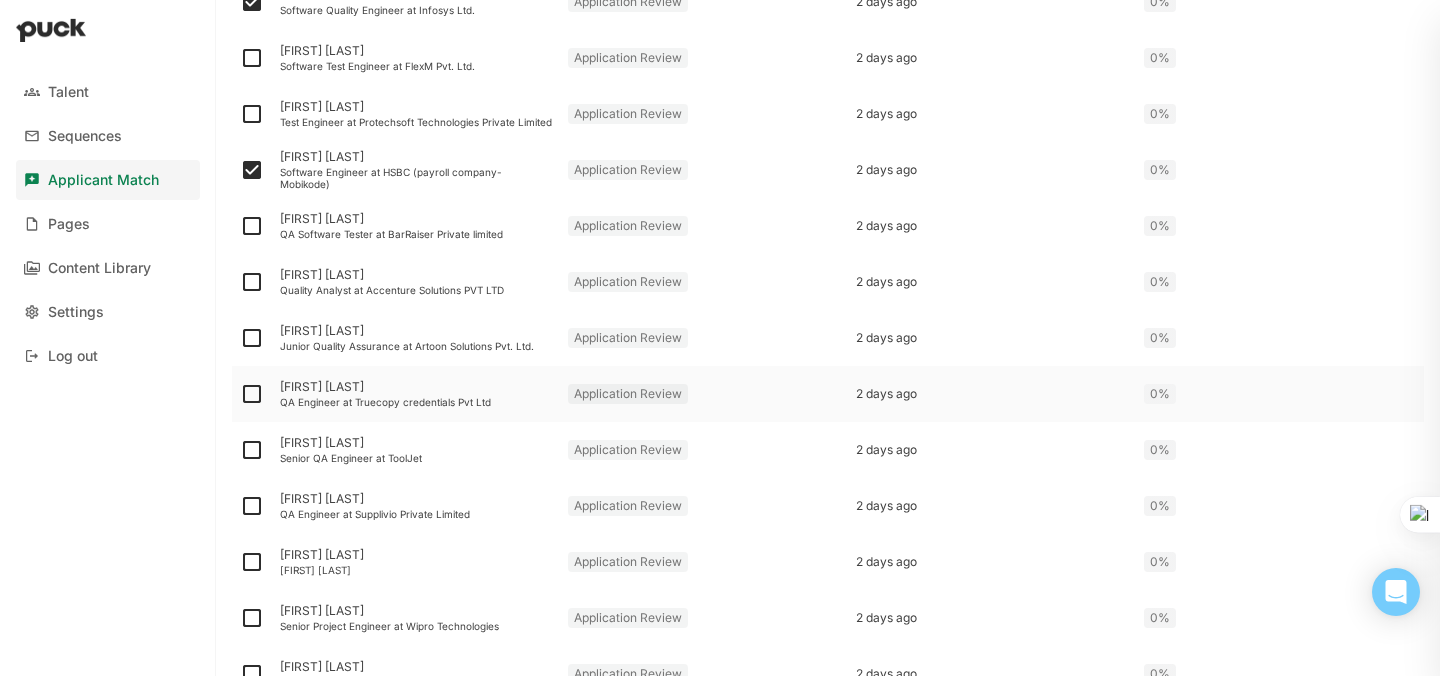 click at bounding box center [252, 394] 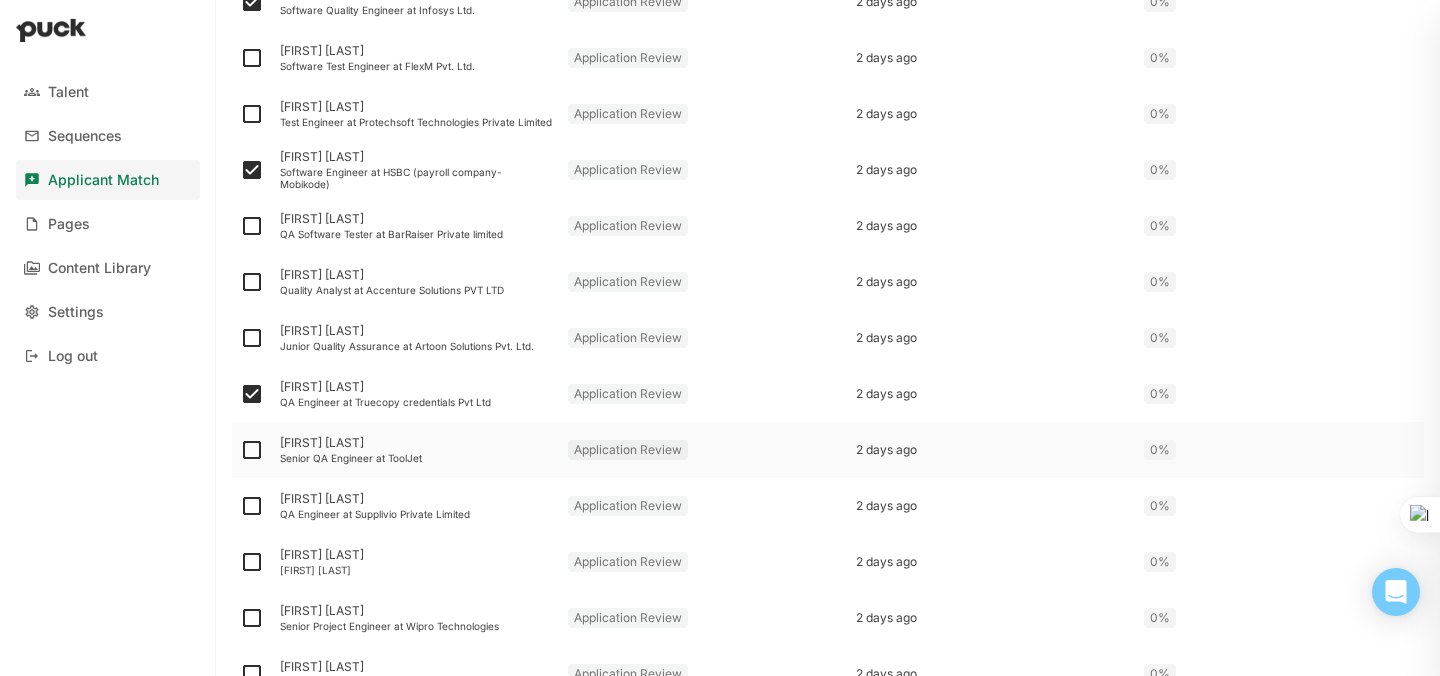click at bounding box center [252, 450] 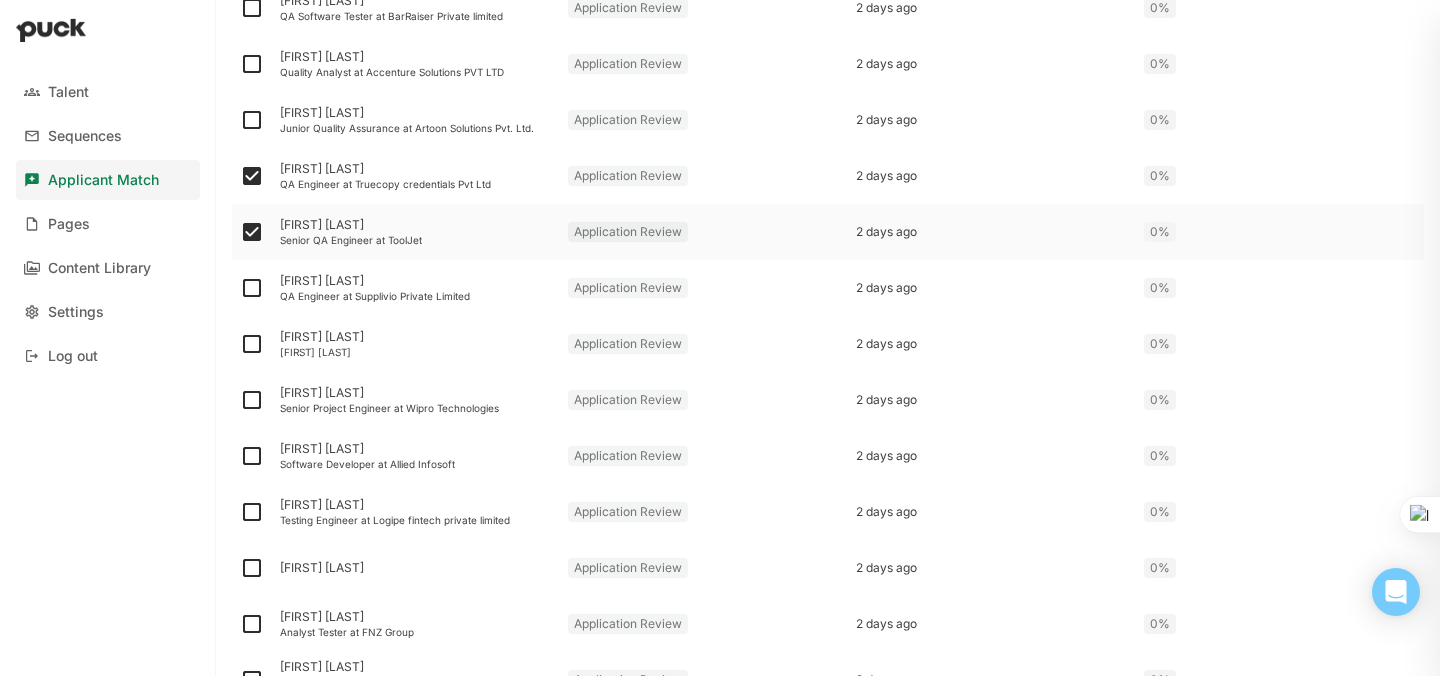 scroll, scrollTop: 1646, scrollLeft: 0, axis: vertical 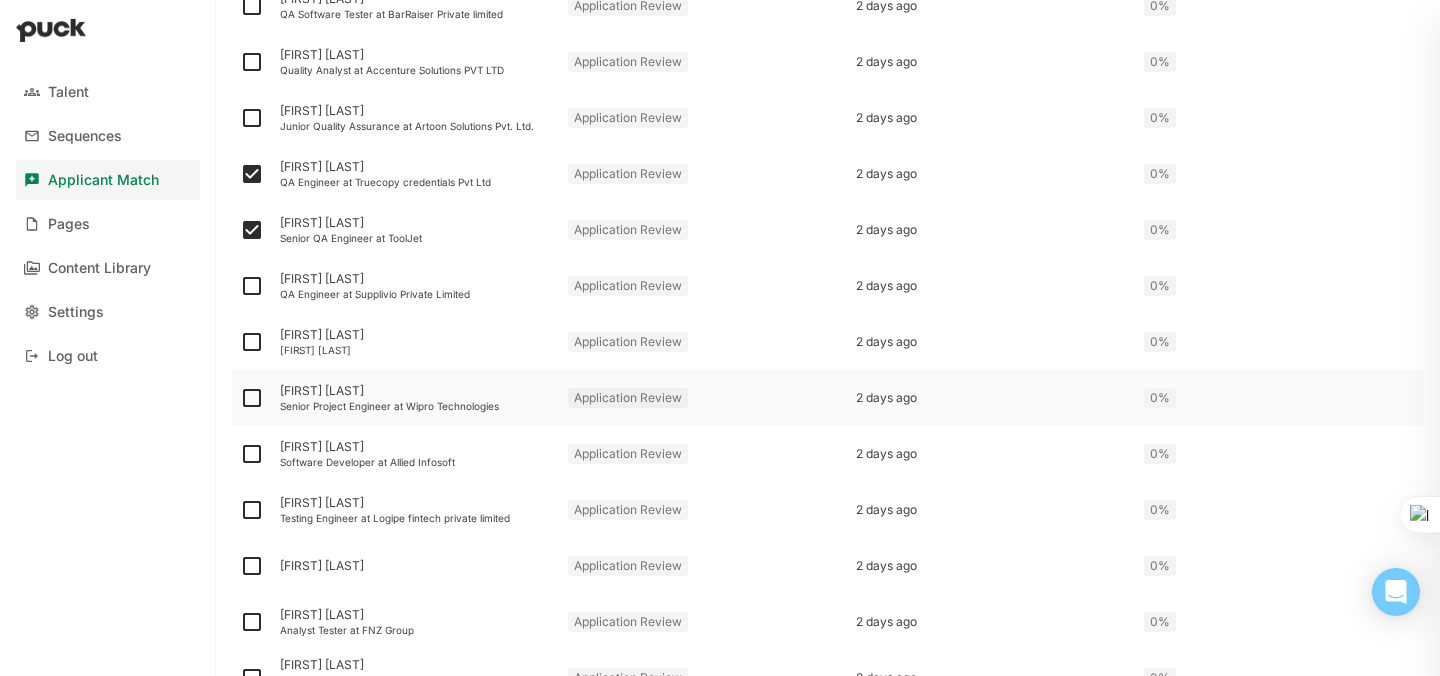 click at bounding box center (252, 398) 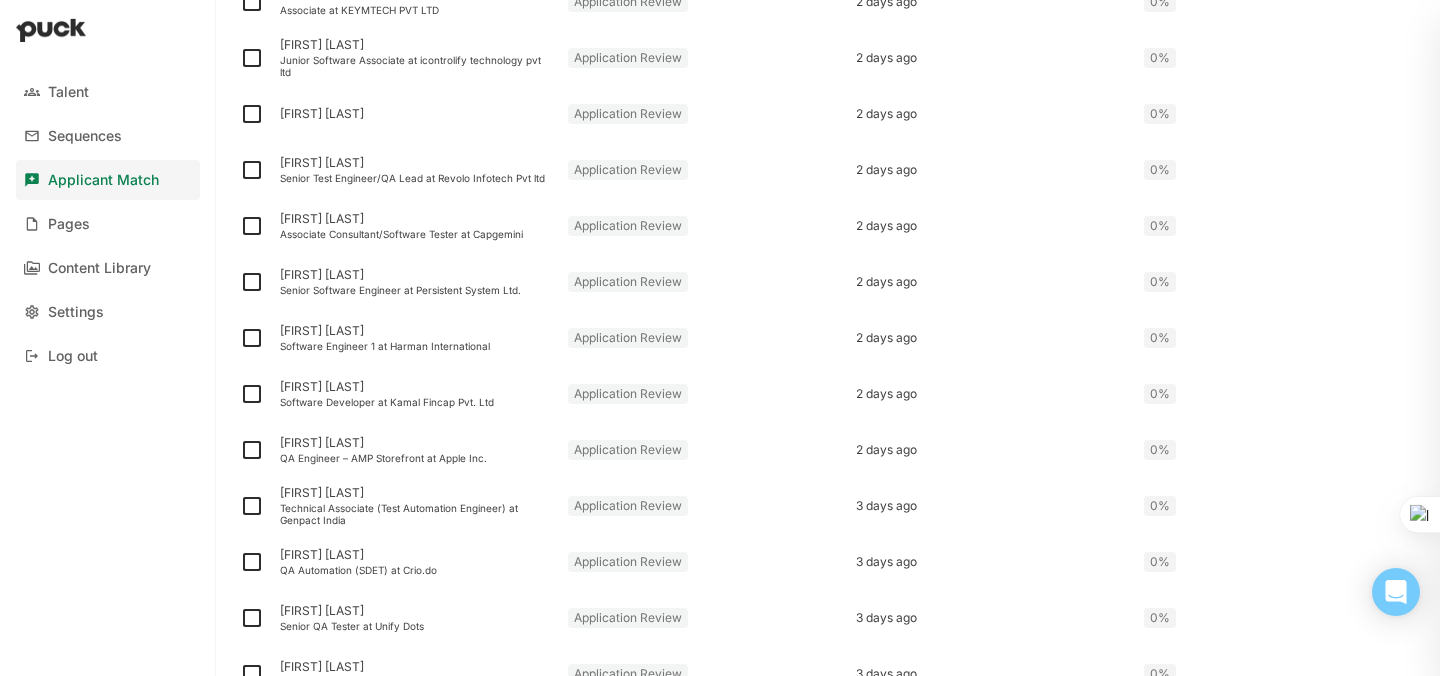 scroll, scrollTop: 2397, scrollLeft: 0, axis: vertical 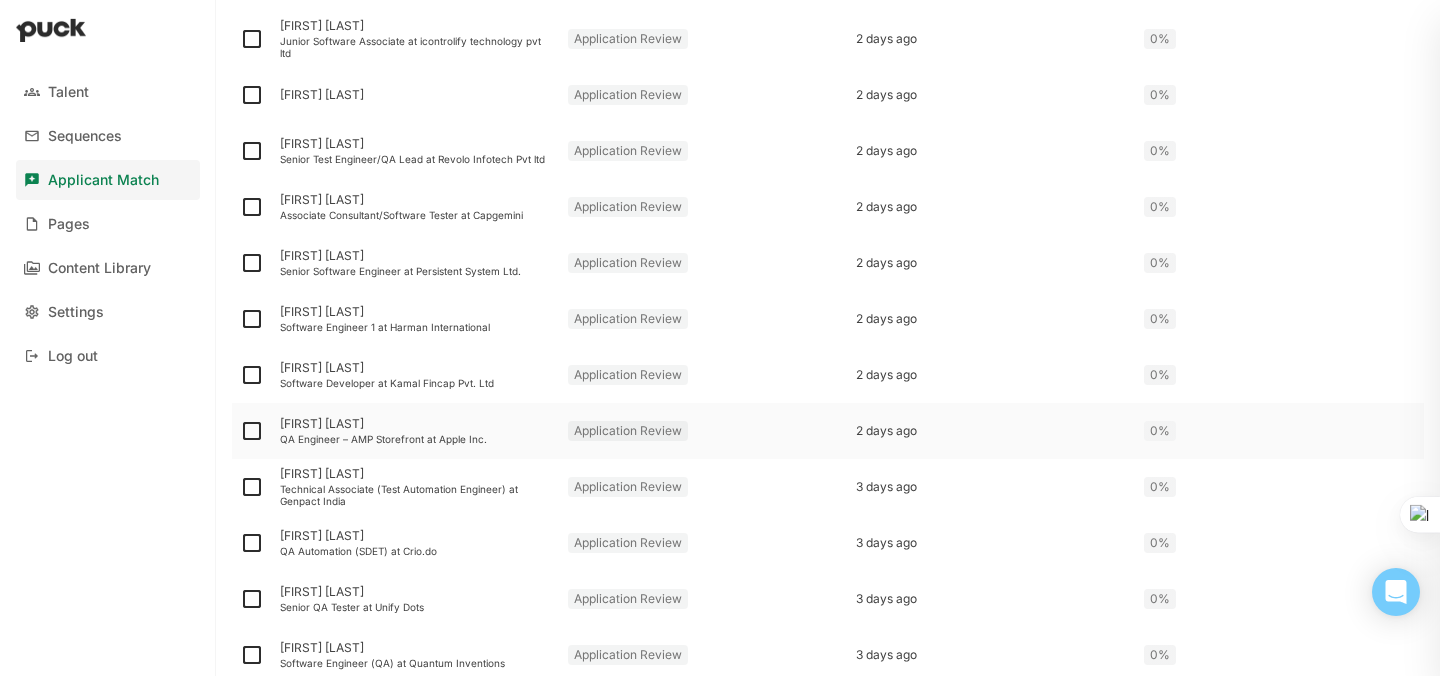 click at bounding box center [252, 431] 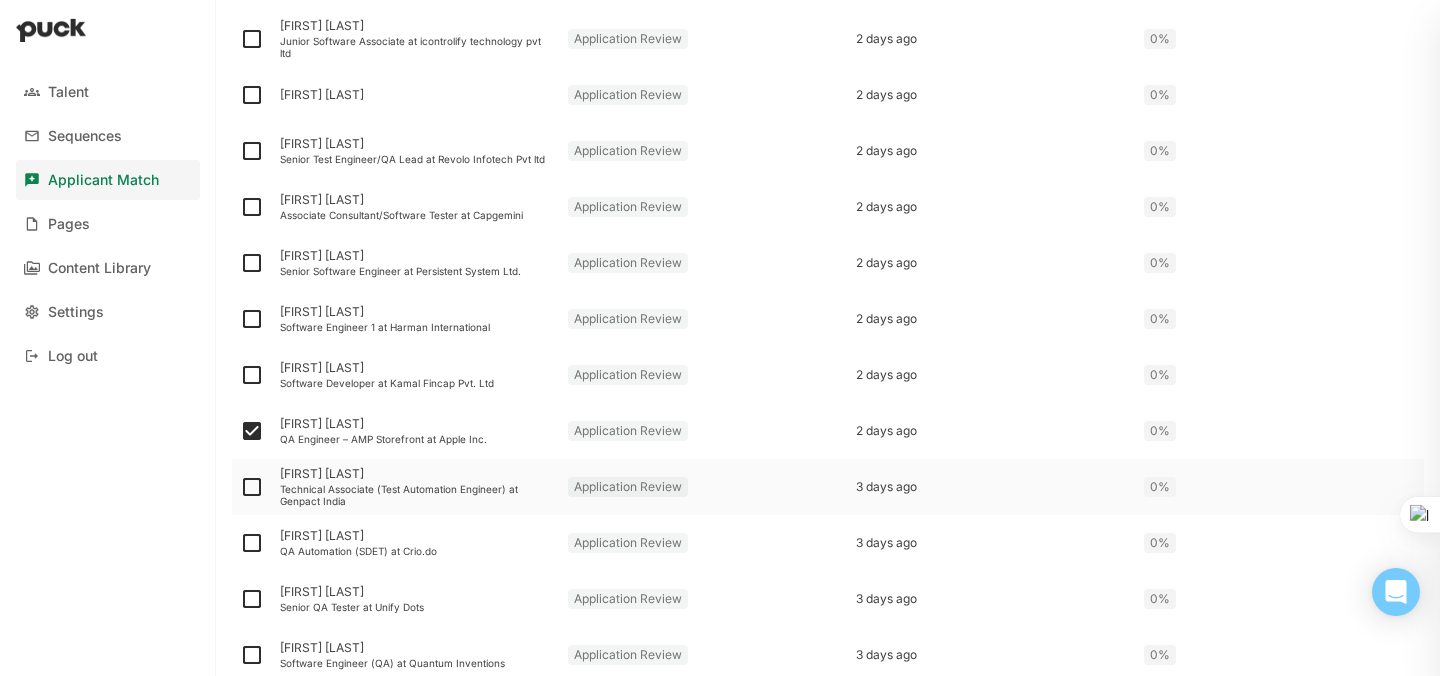 click at bounding box center (252, 487) 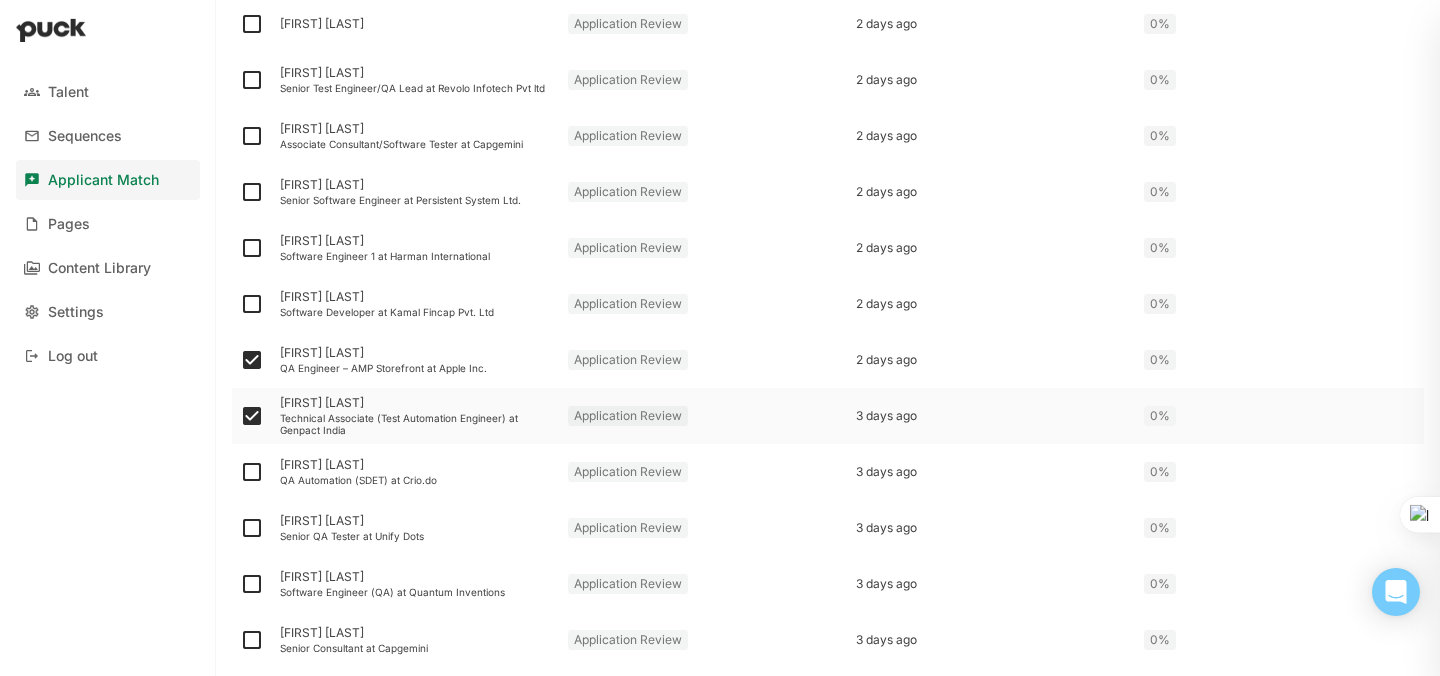 scroll, scrollTop: 2480, scrollLeft: 0, axis: vertical 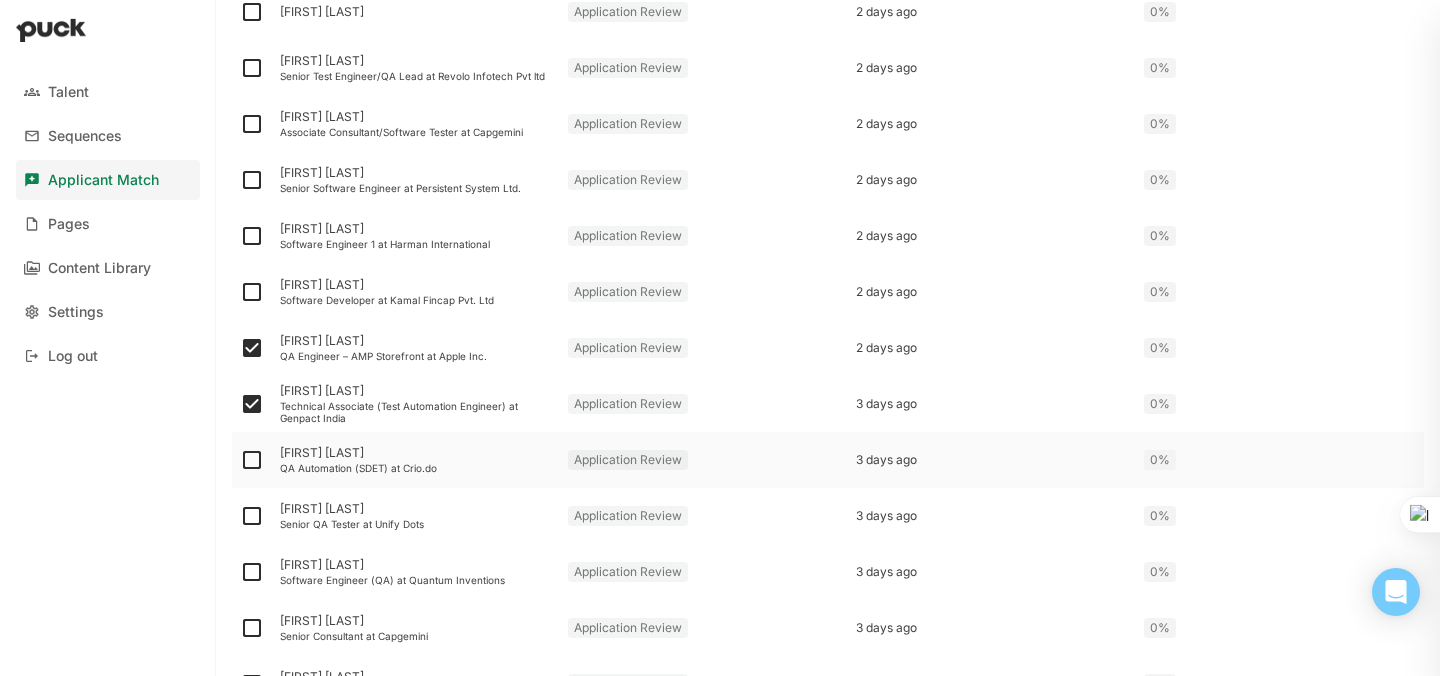 click at bounding box center (252, 460) 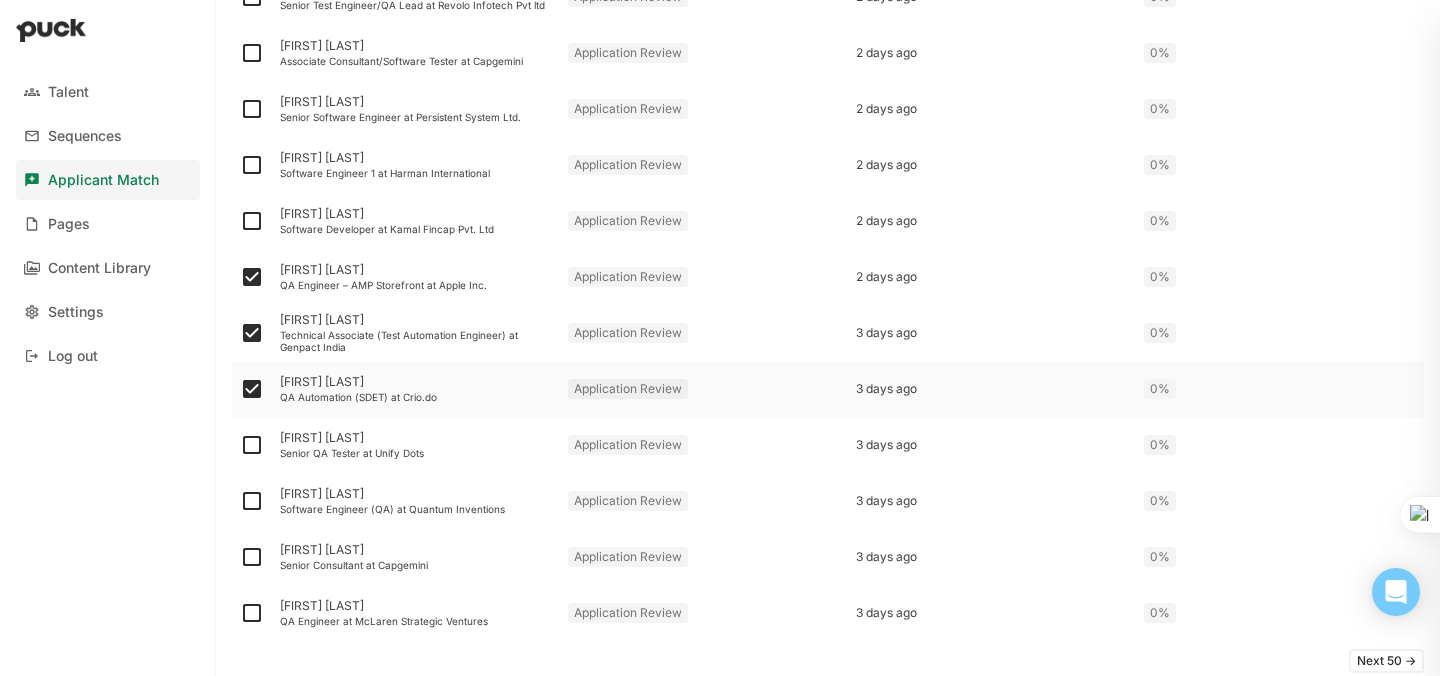 scroll, scrollTop: 2570, scrollLeft: 0, axis: vertical 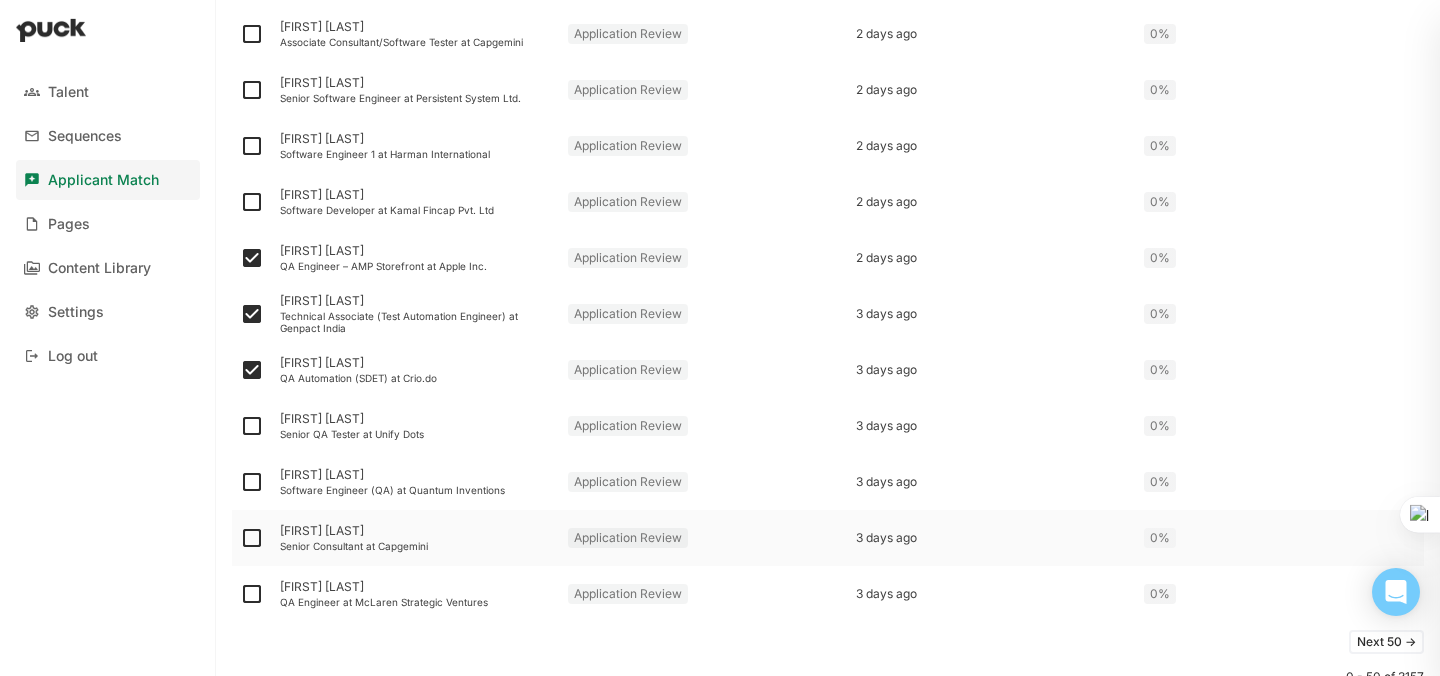 click at bounding box center (252, 538) 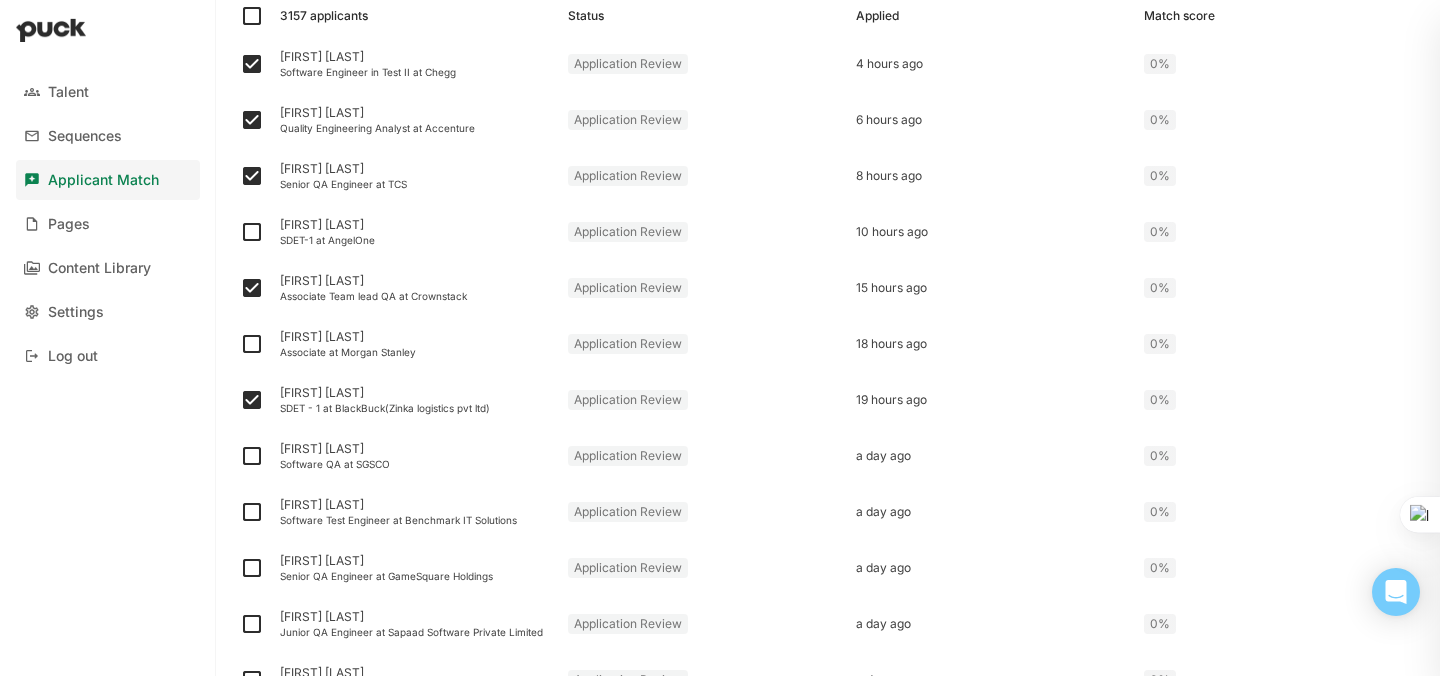 scroll, scrollTop: 0, scrollLeft: 0, axis: both 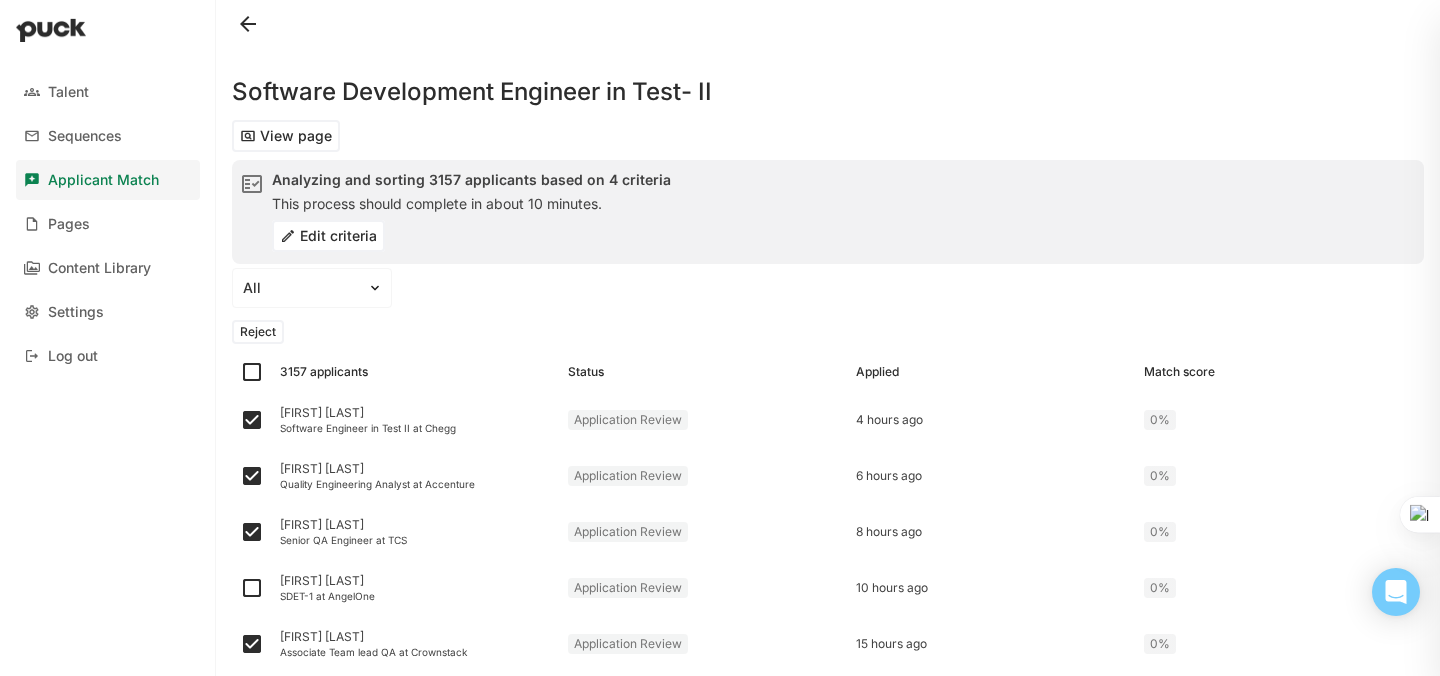 click on "Reject" at bounding box center (258, 332) 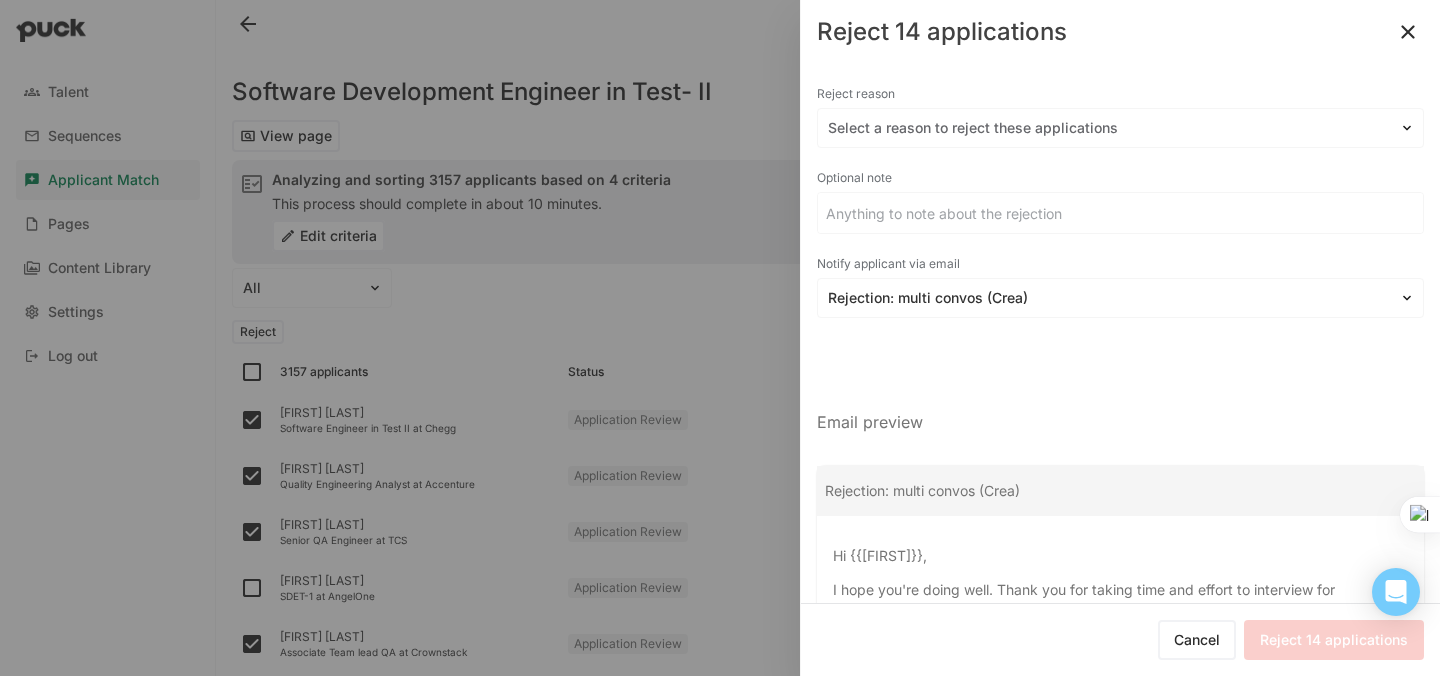 click at bounding box center (1408, 32) 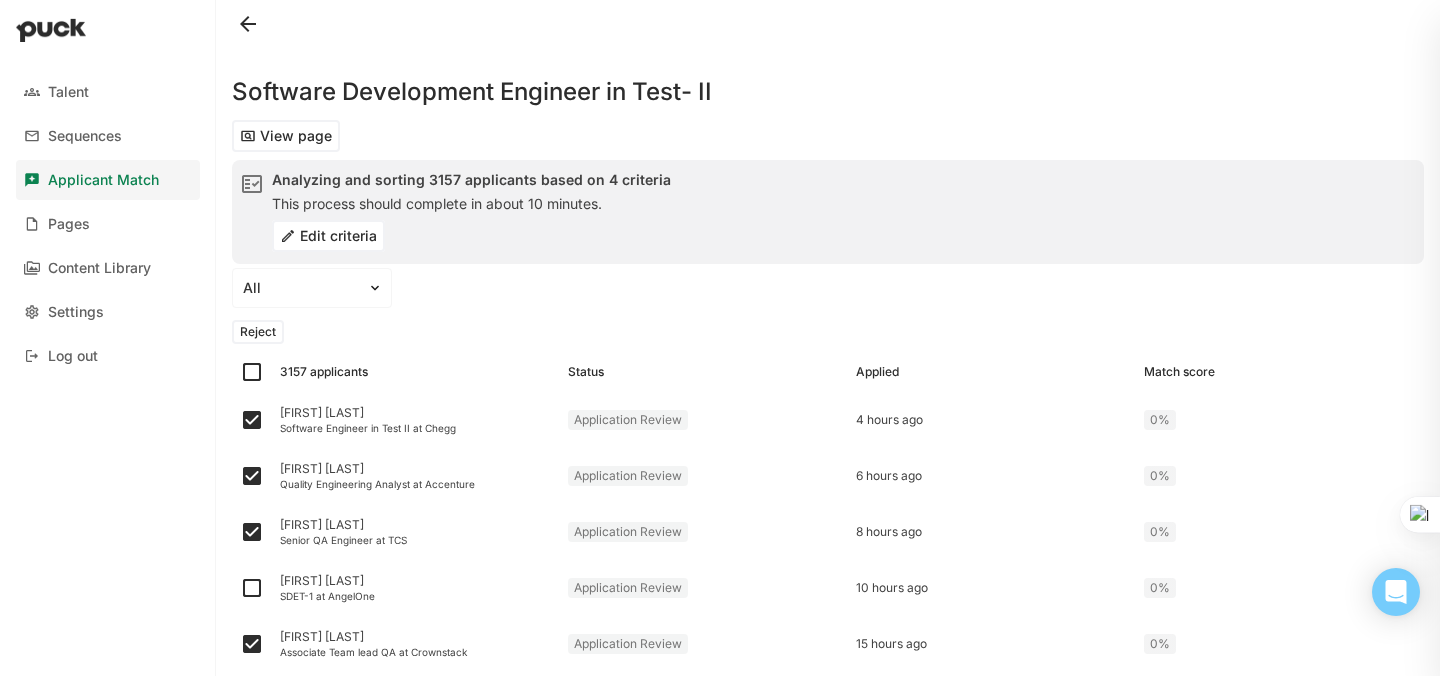 click on "Reject" at bounding box center [258, 332] 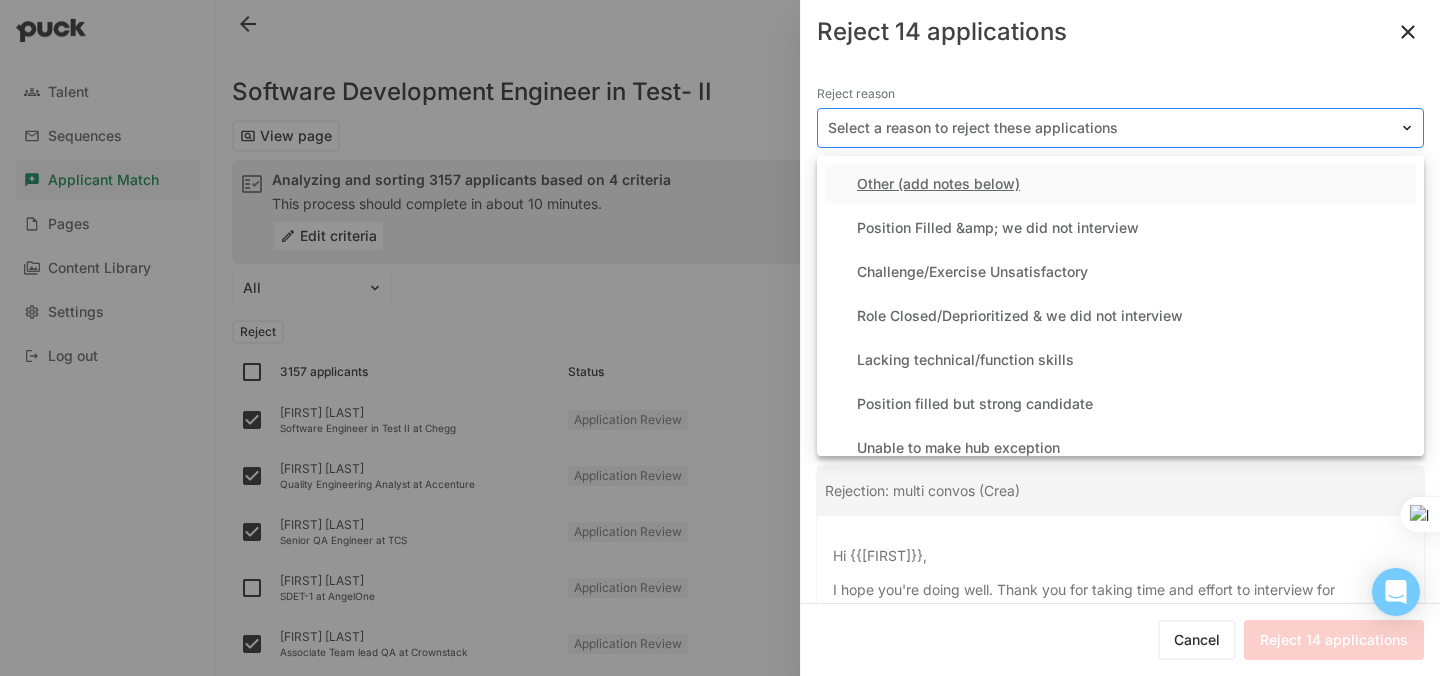 click on "Select a reason to reject these applications" at bounding box center (1108, 128) 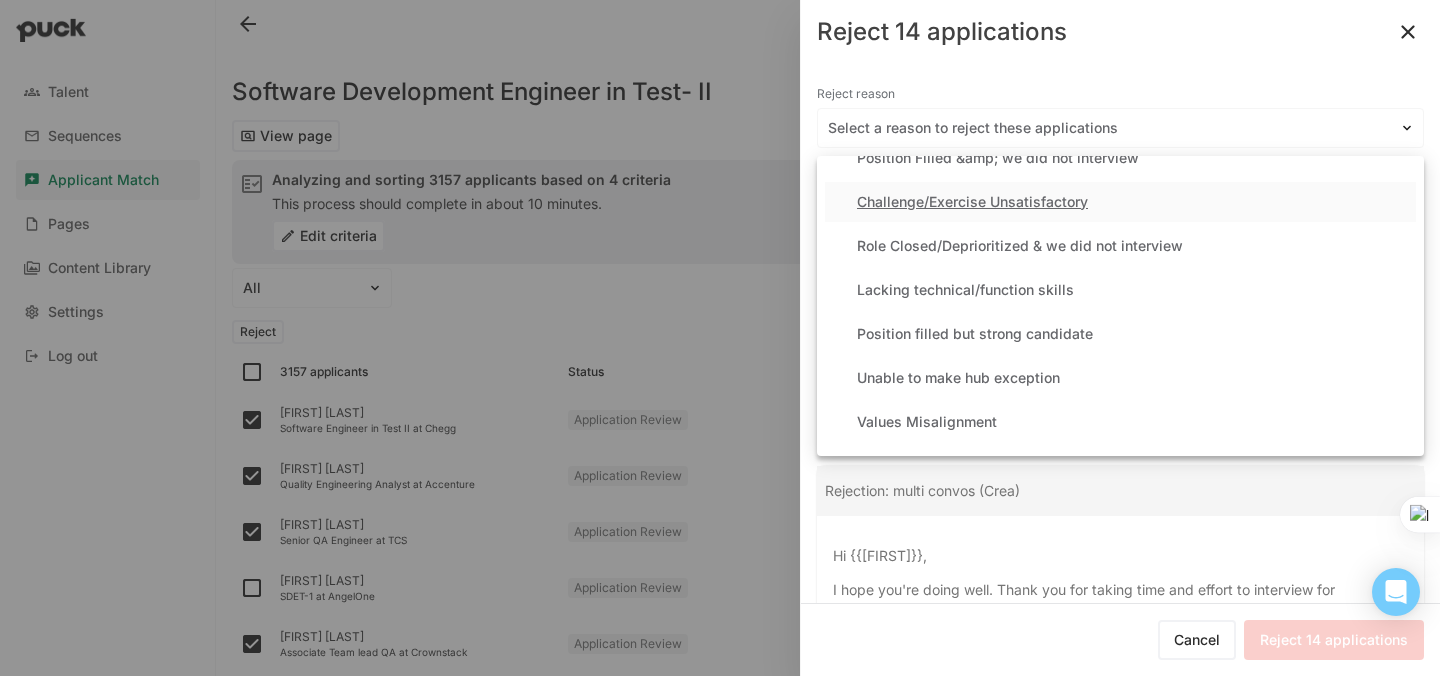 scroll, scrollTop: 75, scrollLeft: 0, axis: vertical 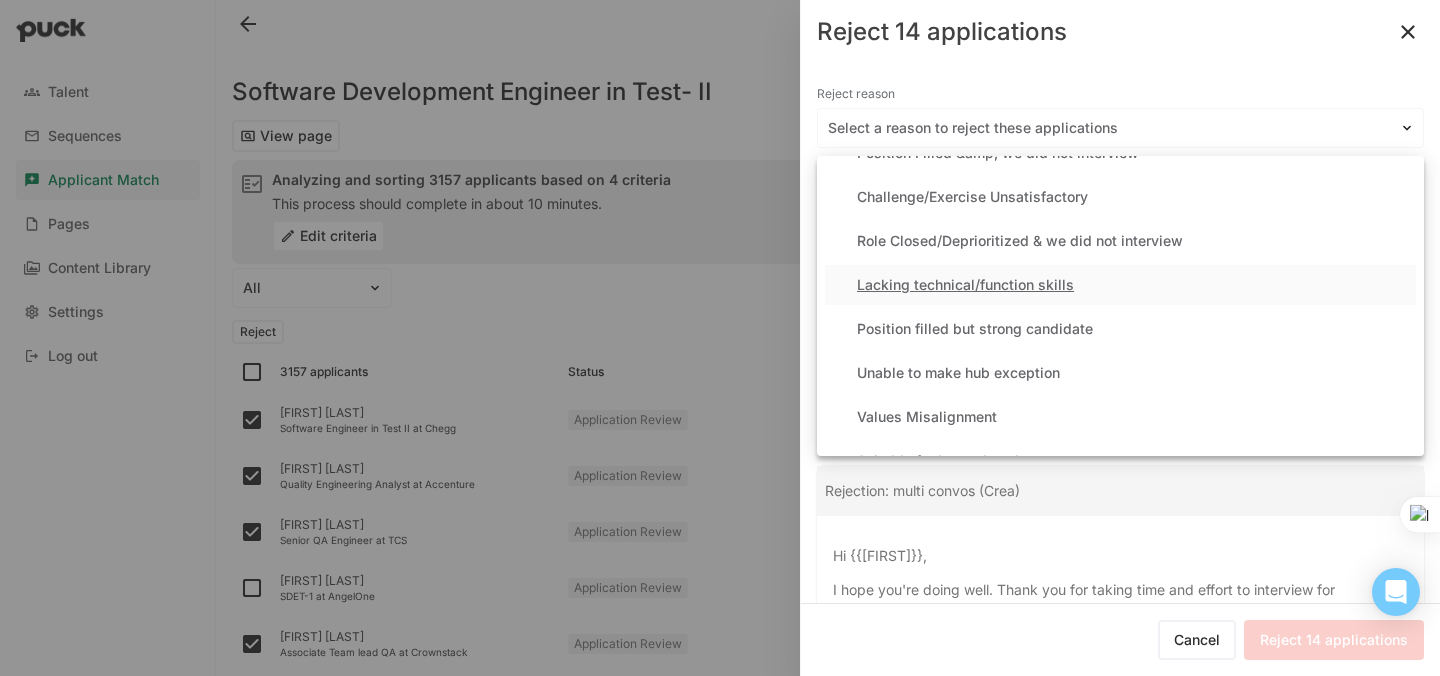 click on "Lacking technical/function skills" at bounding box center [965, 285] 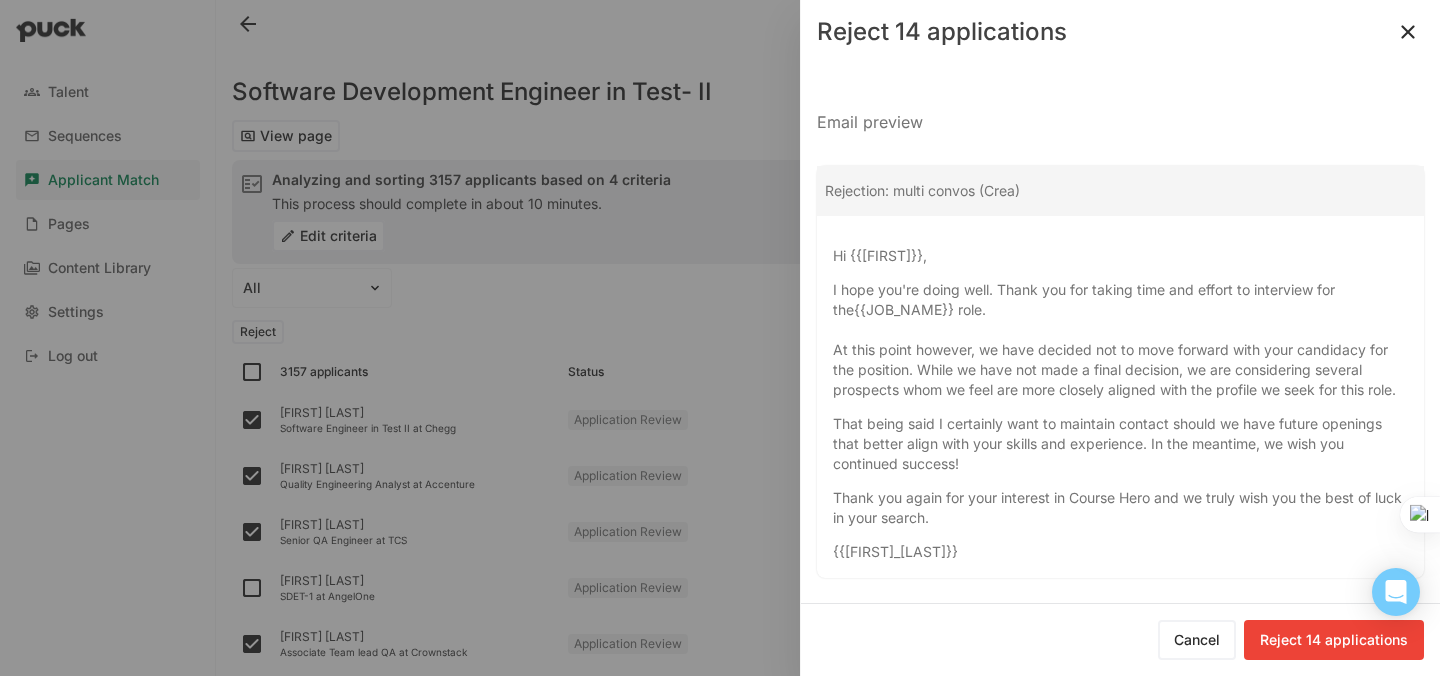 scroll, scrollTop: 307, scrollLeft: 0, axis: vertical 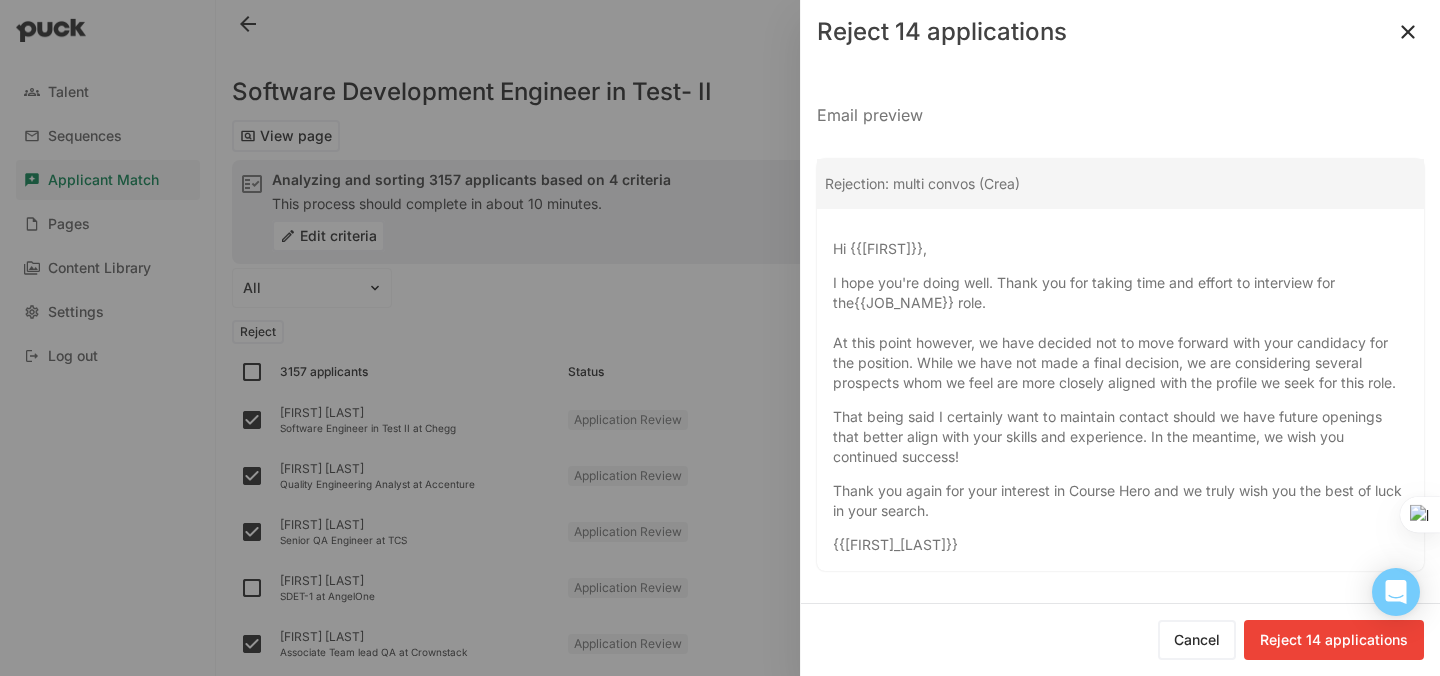 click on "Reject 14 applications" at bounding box center [1334, 640] 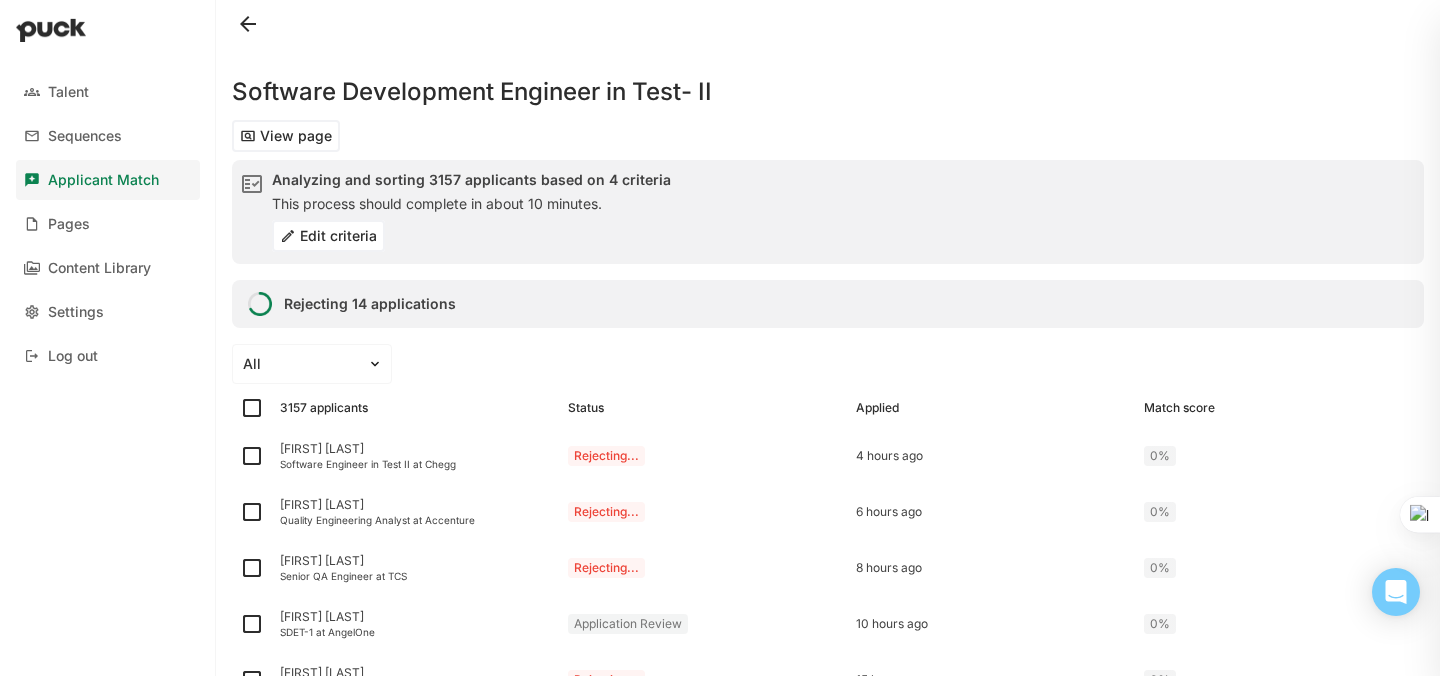 checkbox on "false" 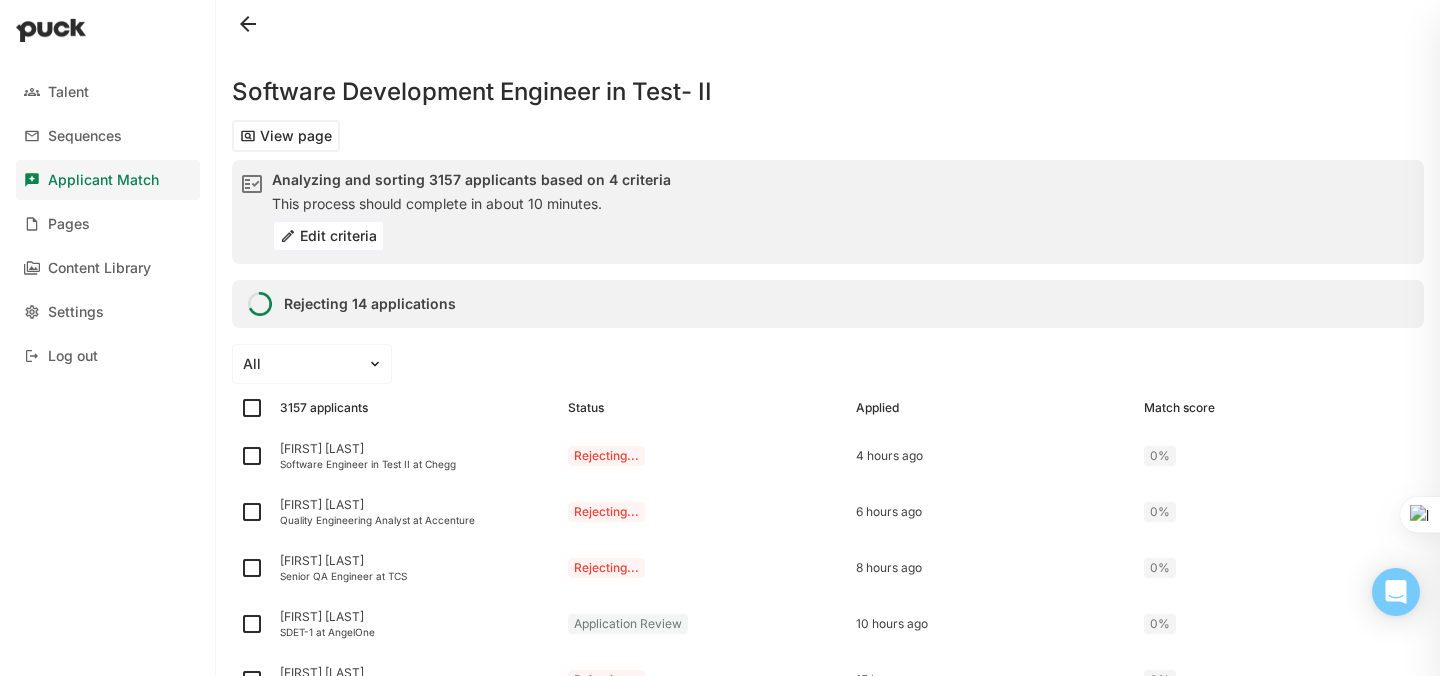 checkbox on "false" 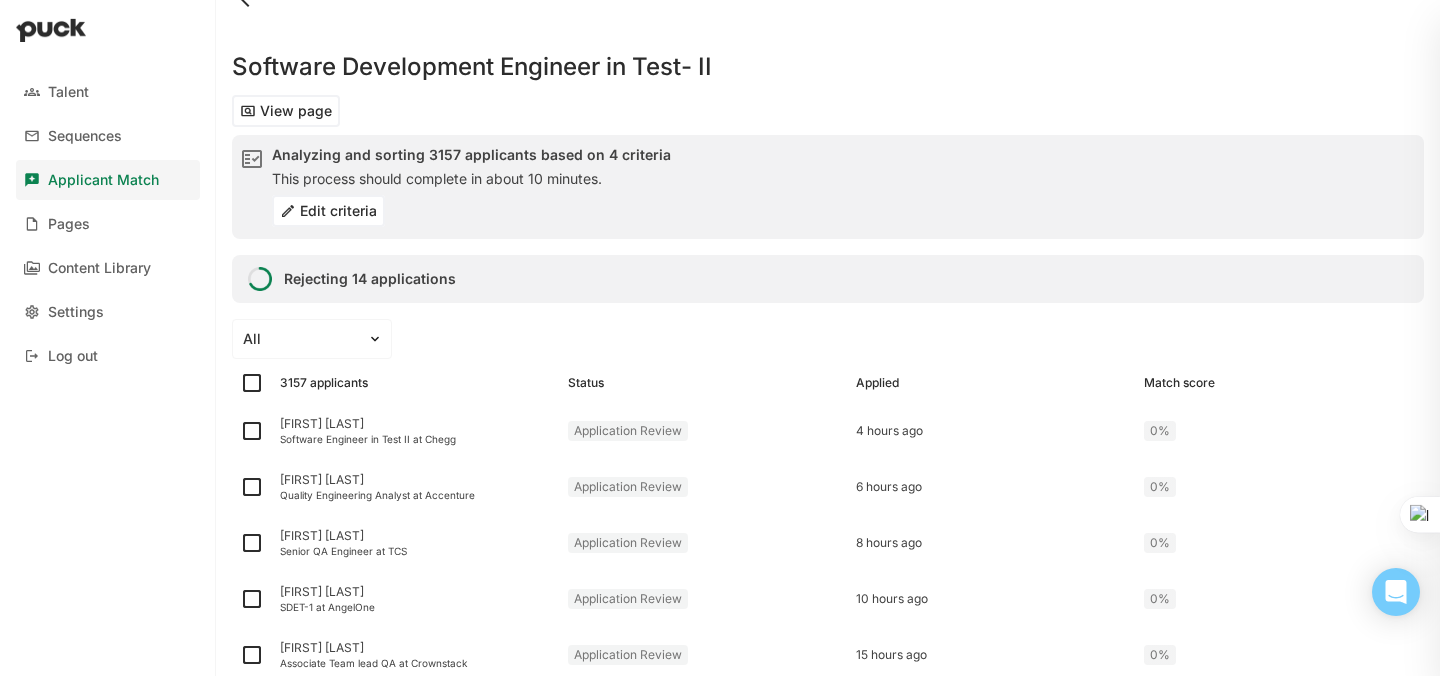 scroll, scrollTop: 0, scrollLeft: 0, axis: both 